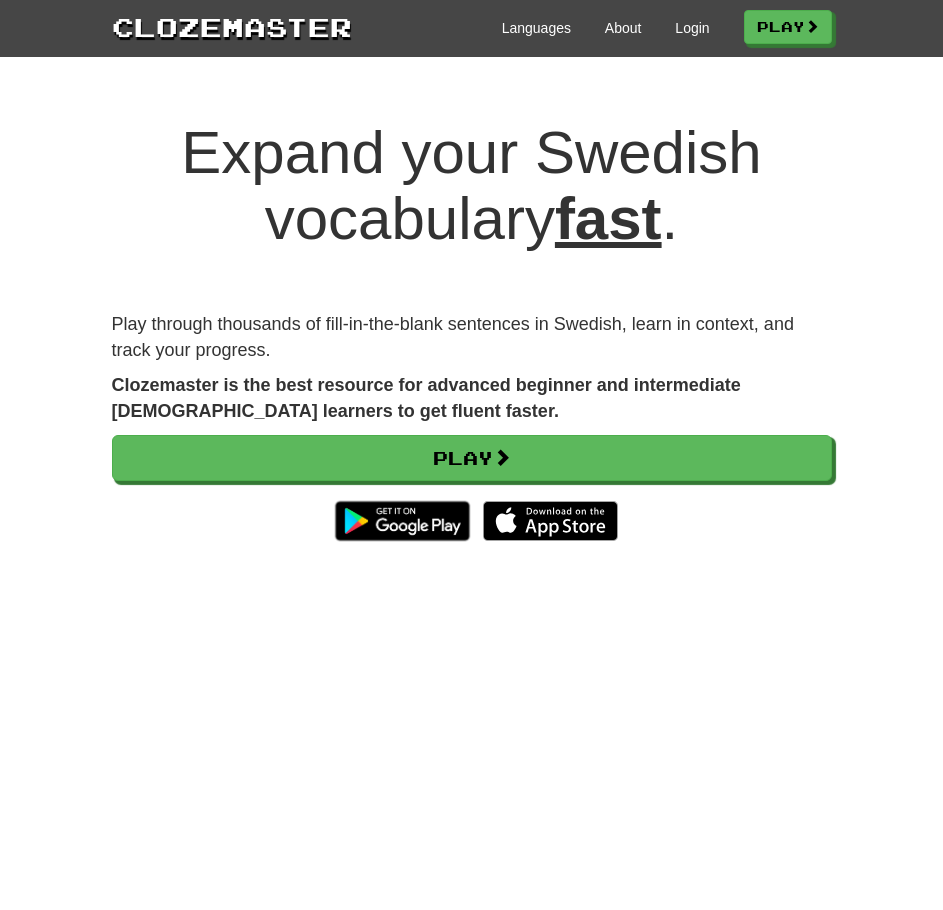 scroll, scrollTop: 0, scrollLeft: 0, axis: both 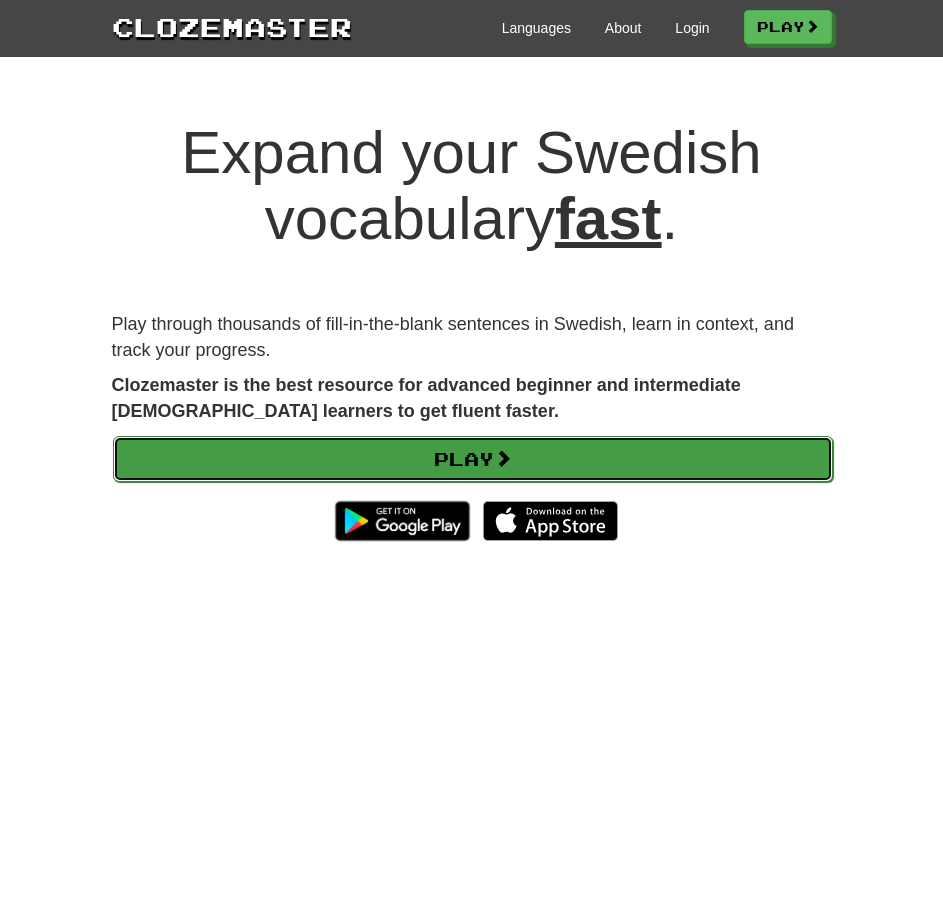 click on "Play" at bounding box center (473, 459) 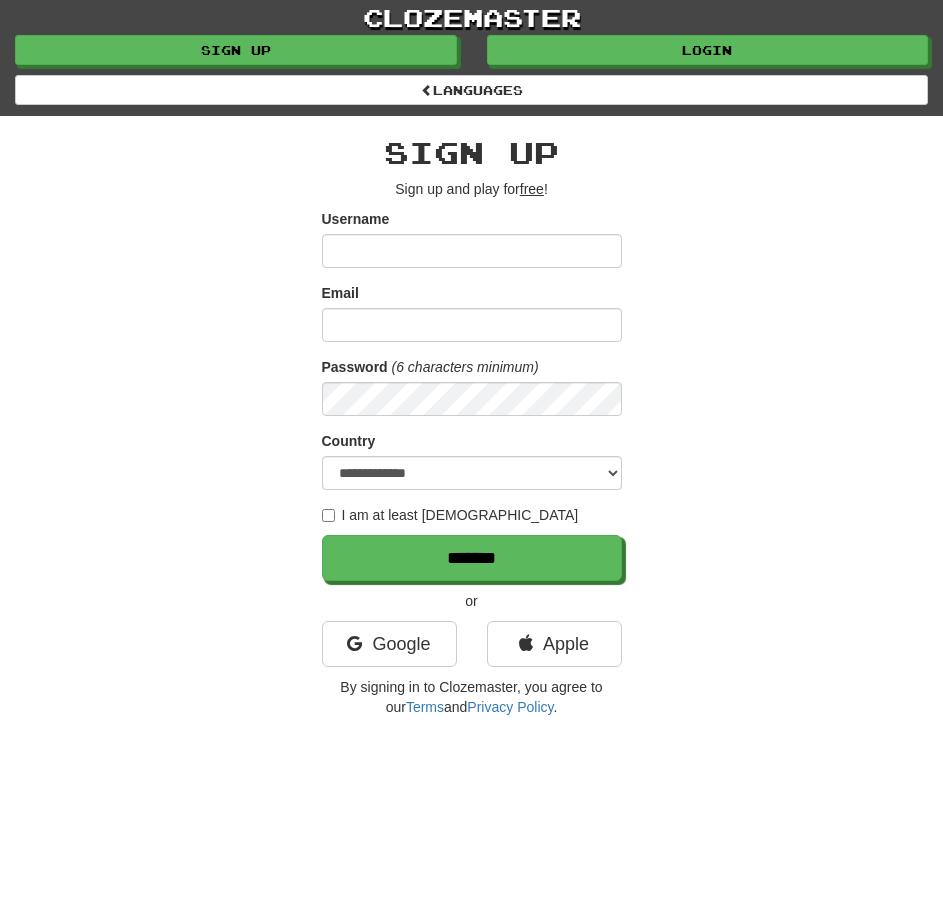 scroll, scrollTop: 0, scrollLeft: 0, axis: both 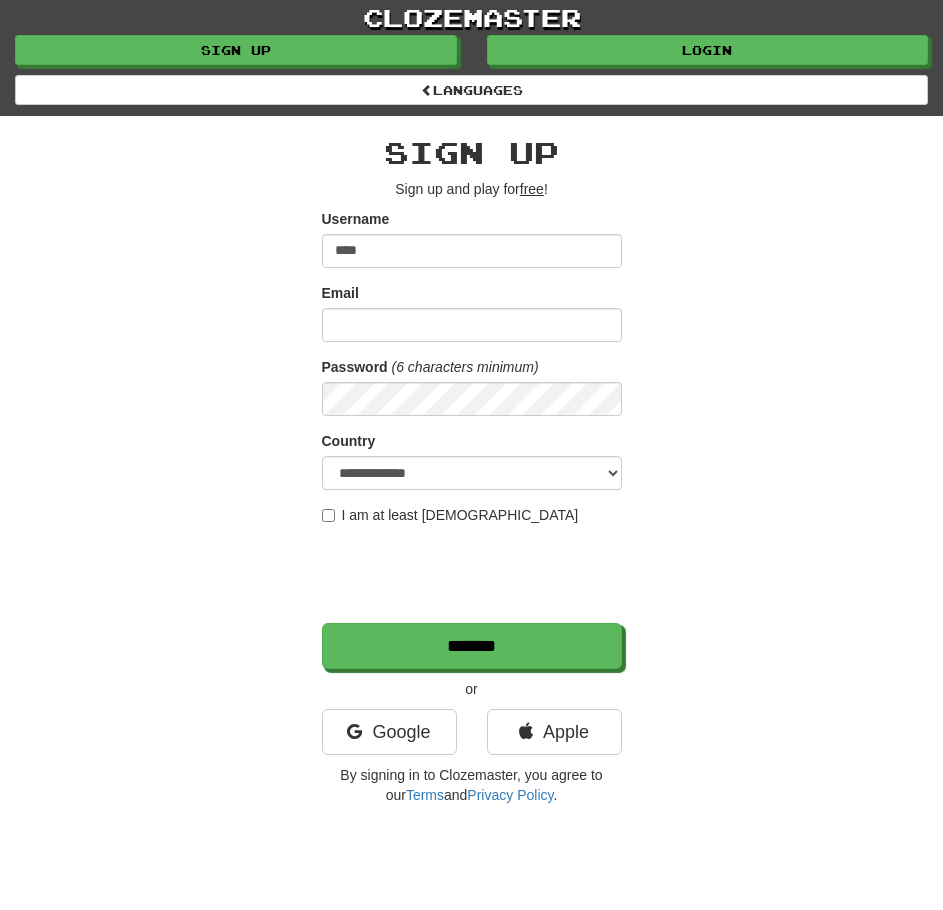 type on "****" 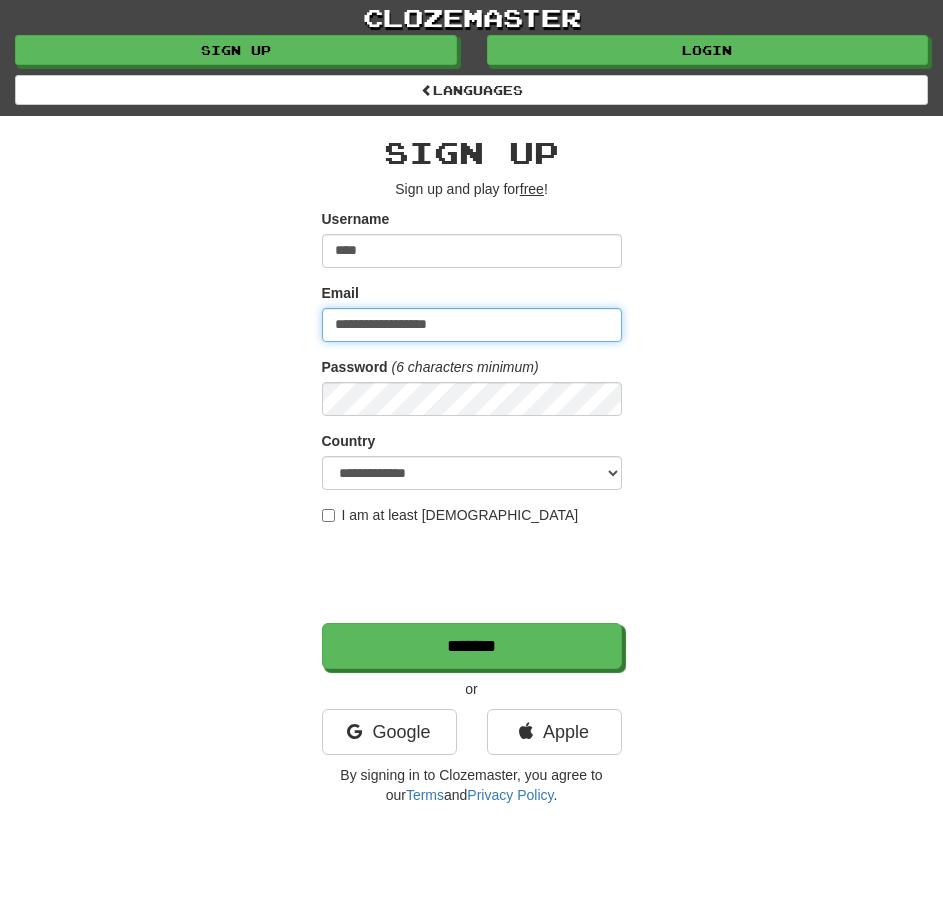 type on "**********" 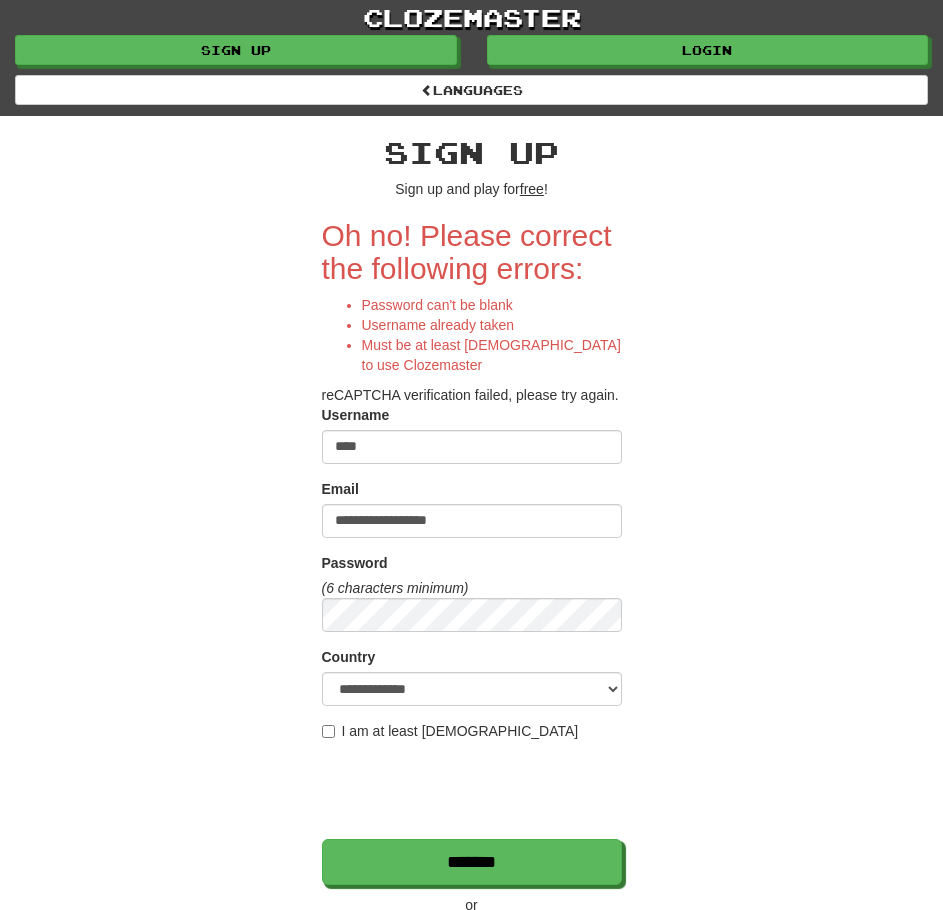 scroll, scrollTop: 0, scrollLeft: 0, axis: both 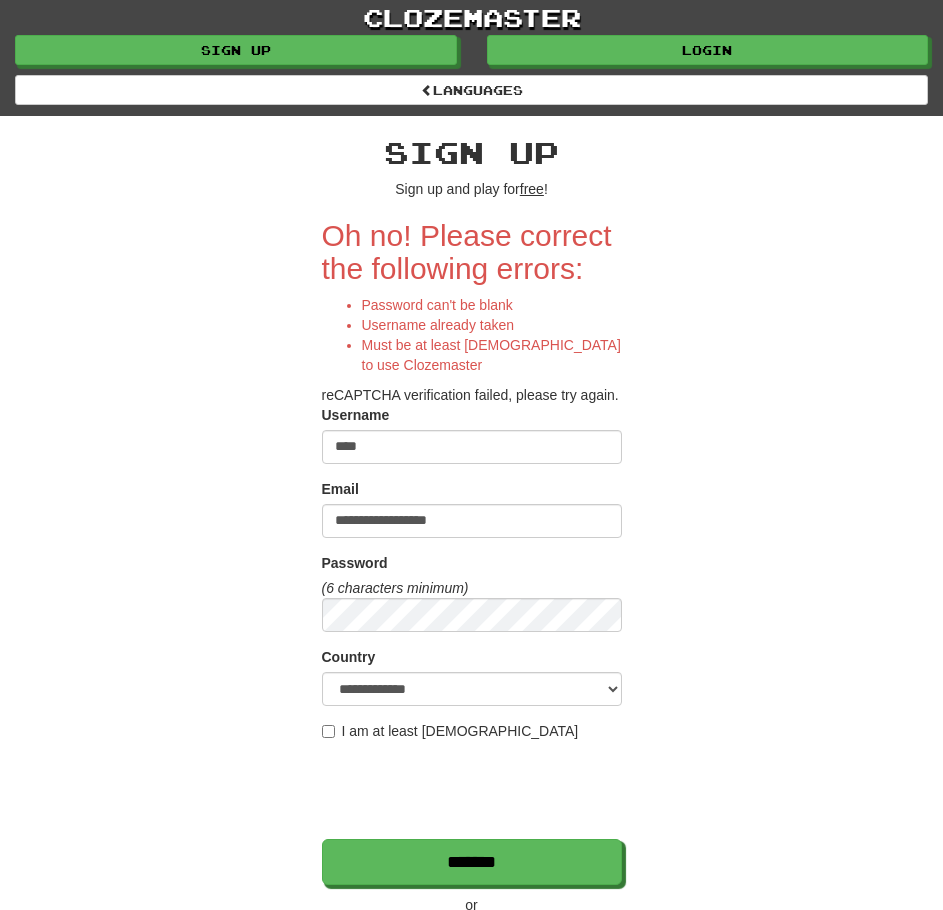 click on "**********" at bounding box center (472, 573) 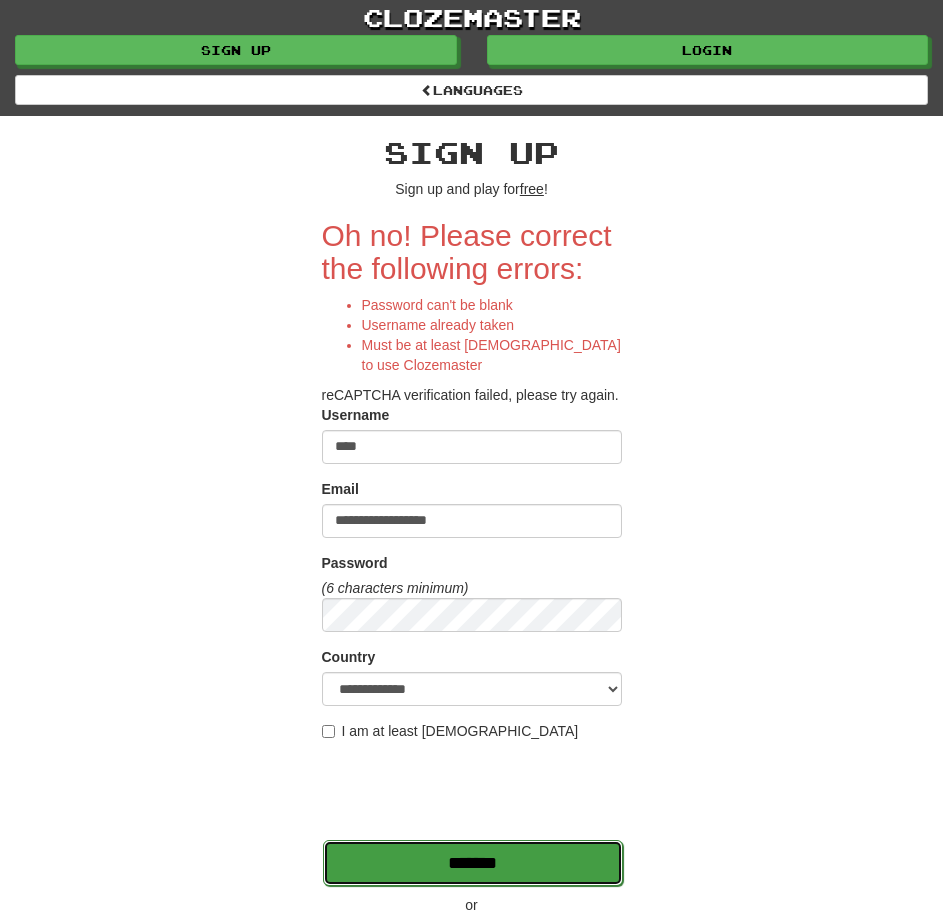 click on "*******" at bounding box center (473, 863) 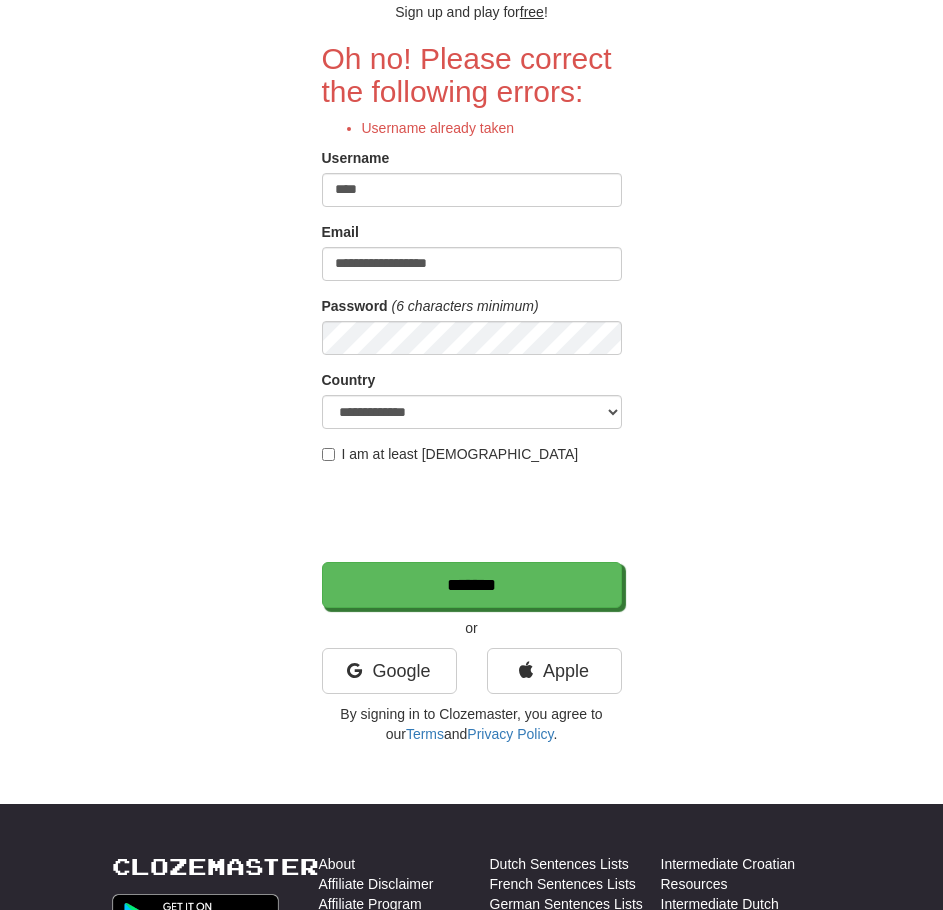 scroll, scrollTop: 180, scrollLeft: 0, axis: vertical 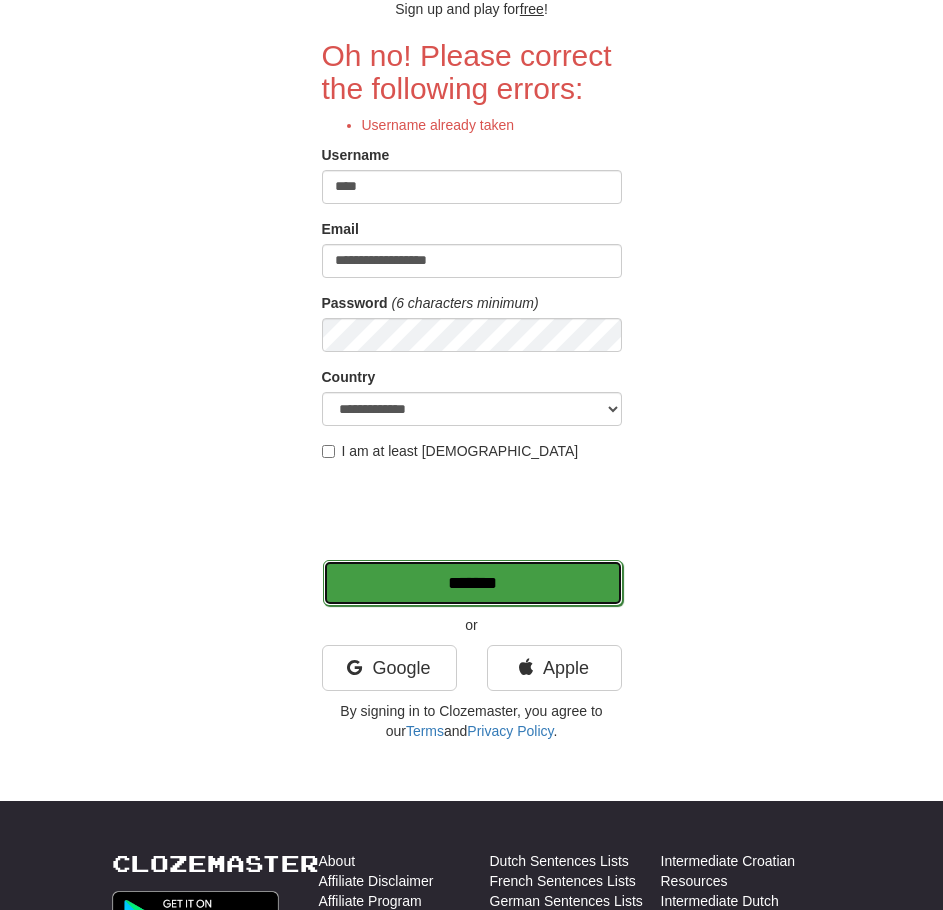 click on "*******" at bounding box center (473, 583) 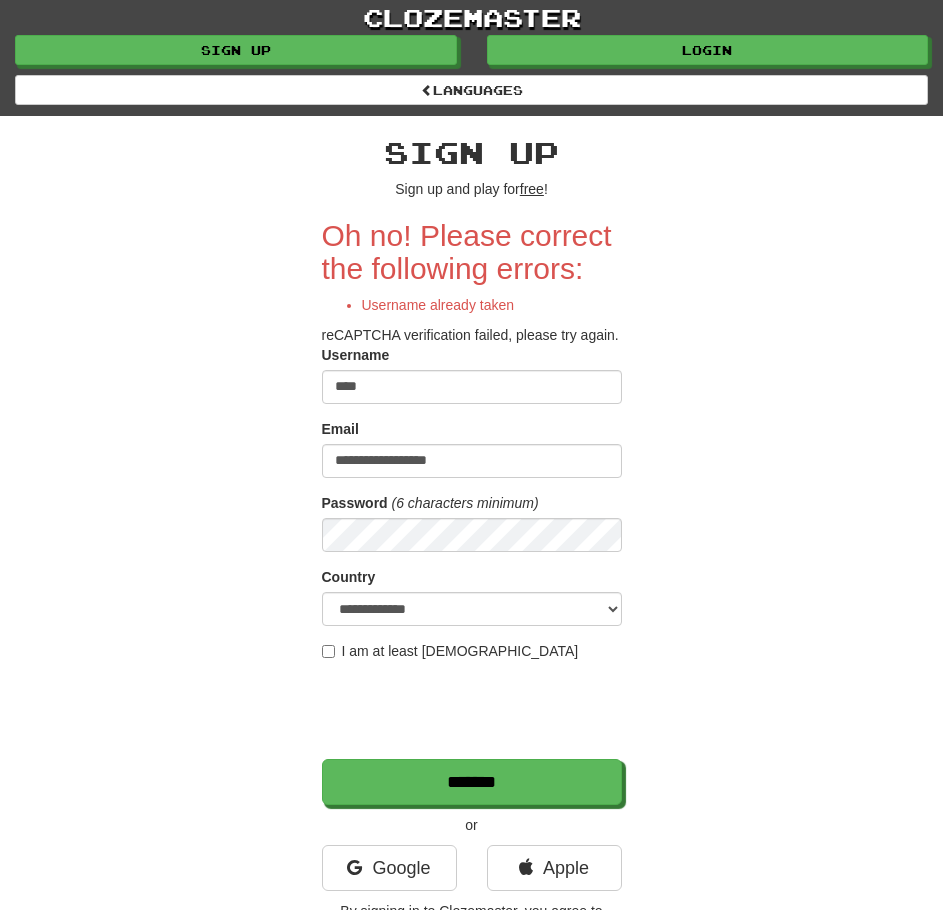 scroll, scrollTop: 0, scrollLeft: 0, axis: both 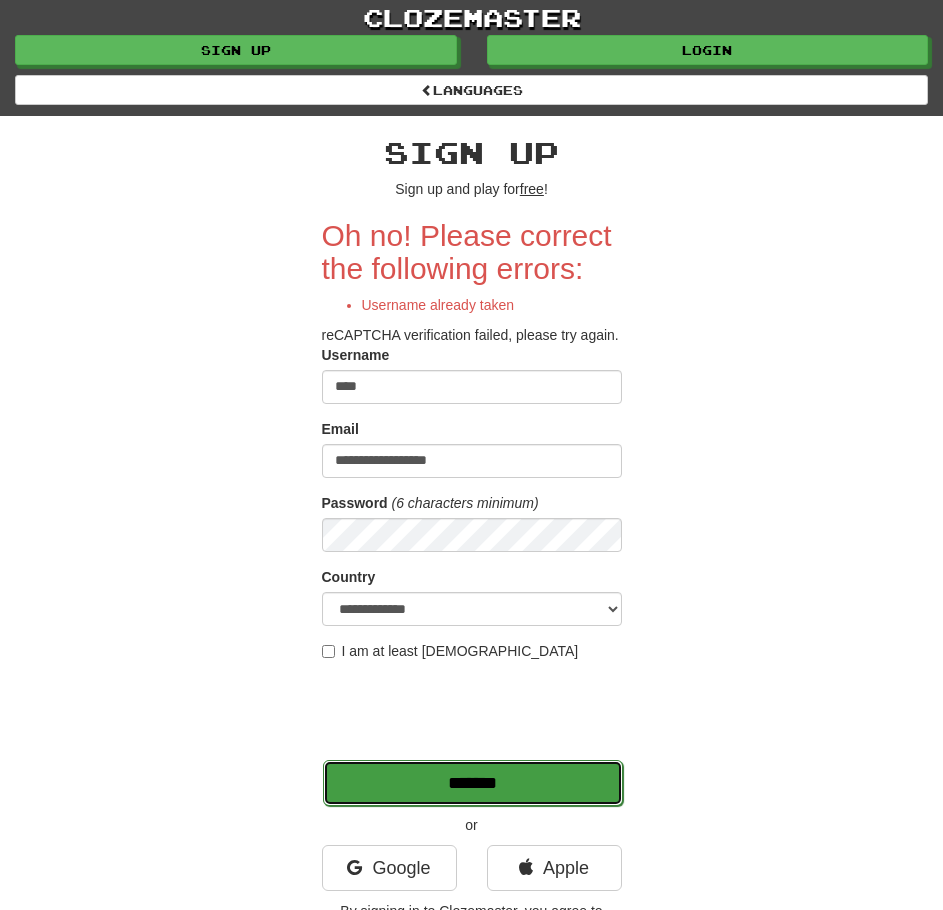 click on "*******" at bounding box center [473, 783] 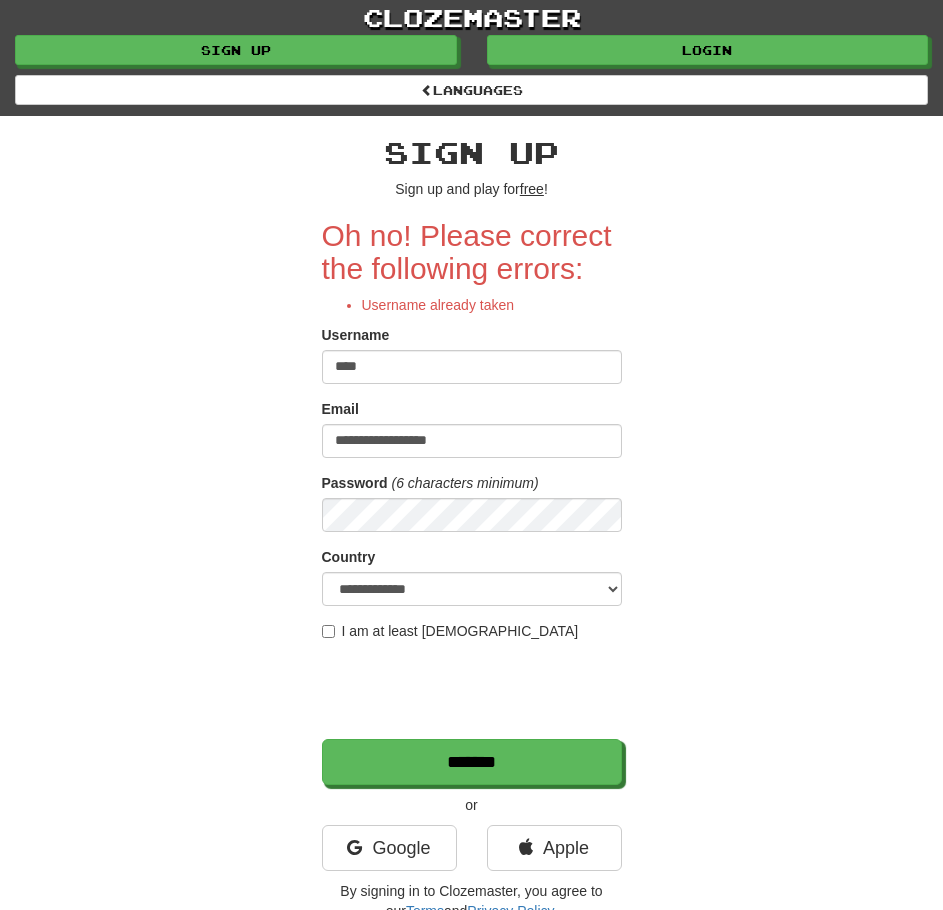 scroll, scrollTop: 0, scrollLeft: 0, axis: both 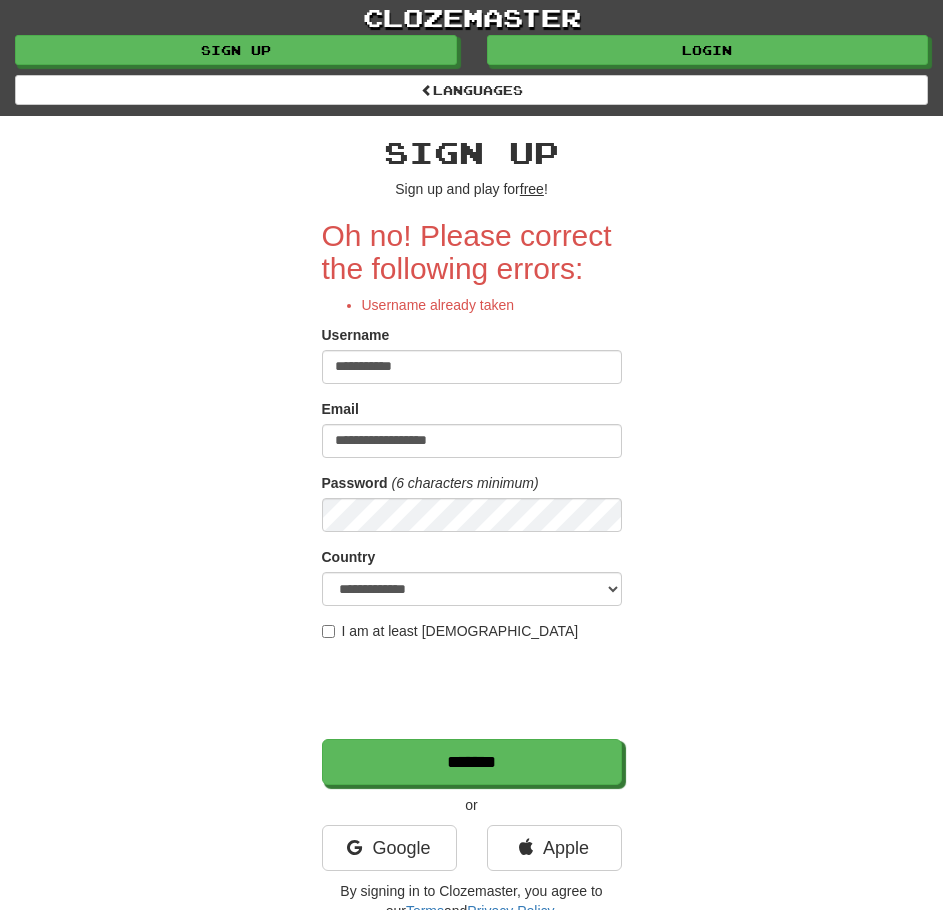type on "**********" 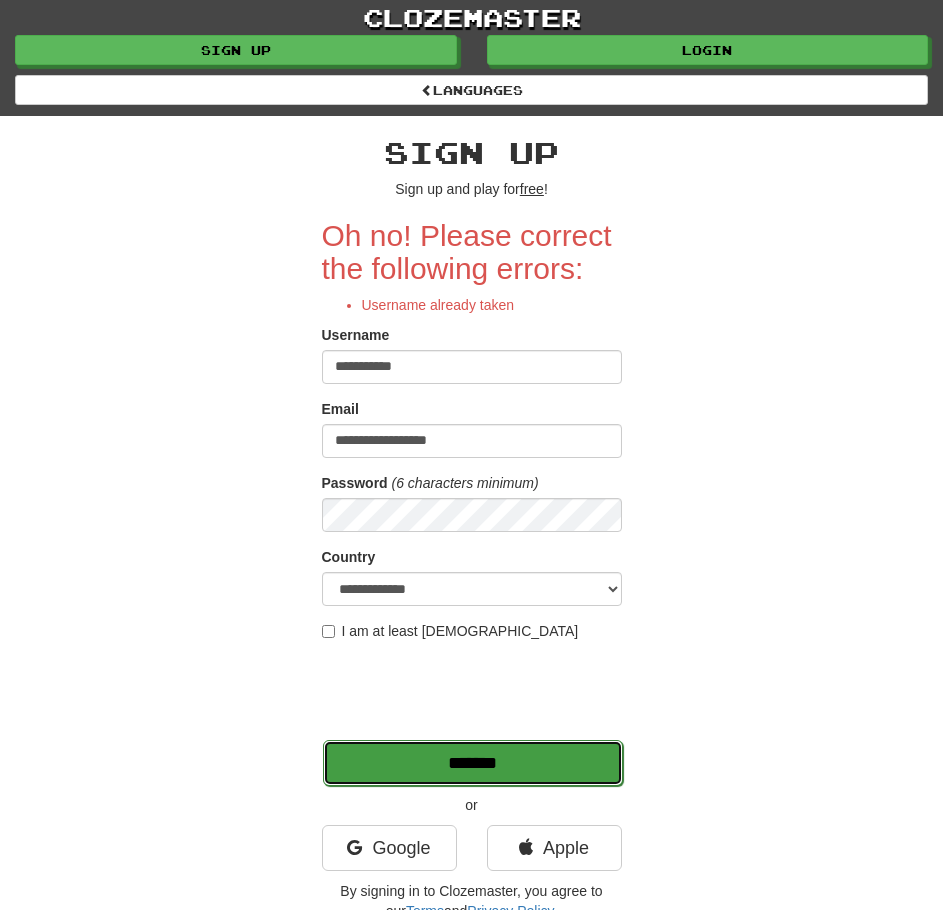 click on "*******" at bounding box center (473, 763) 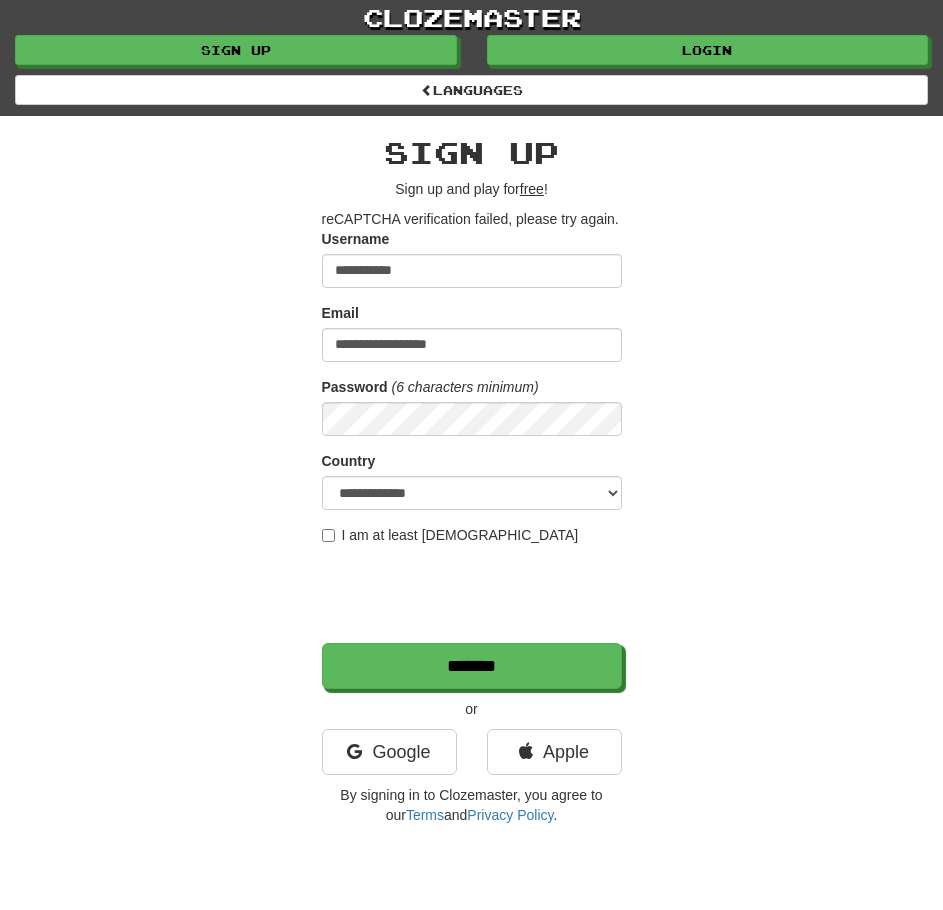scroll, scrollTop: 0, scrollLeft: 0, axis: both 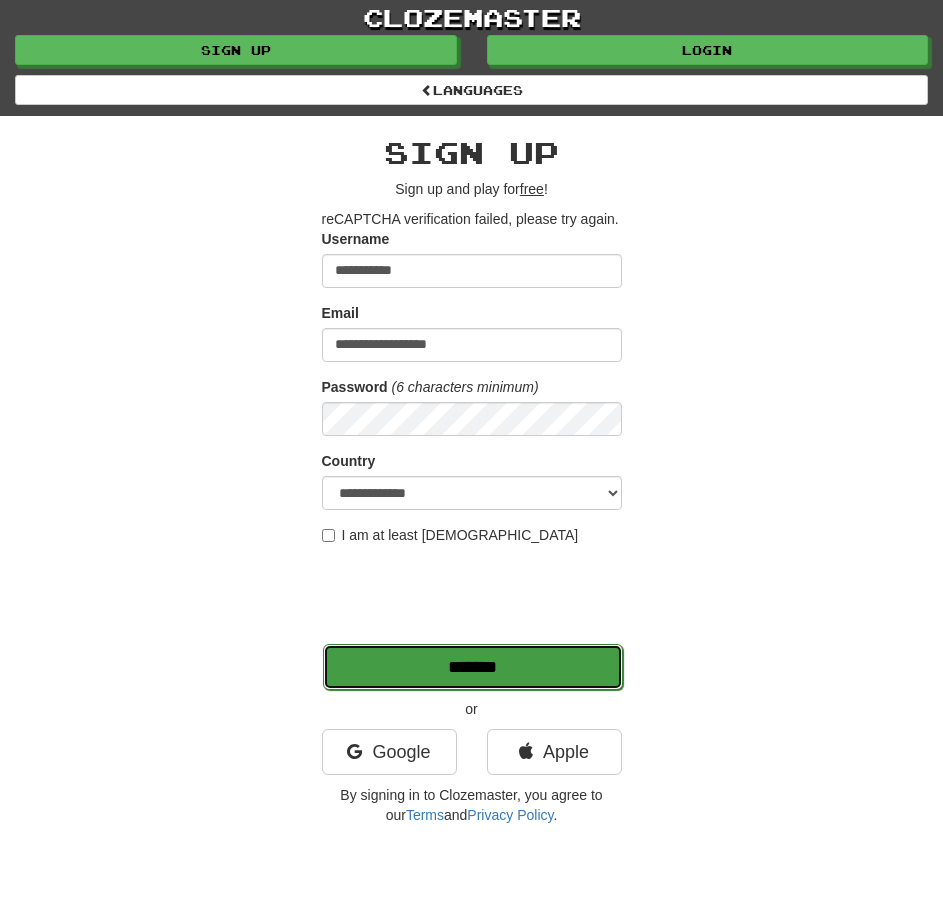 click on "*******" at bounding box center (473, 667) 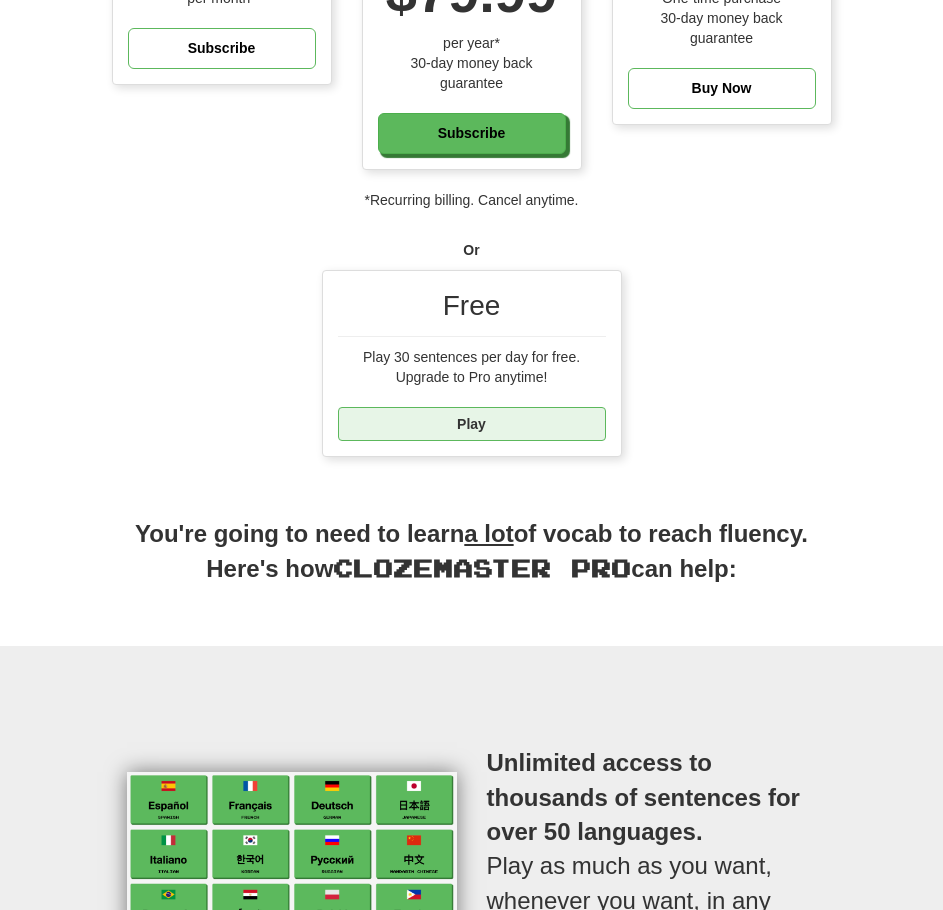 scroll, scrollTop: 460, scrollLeft: 0, axis: vertical 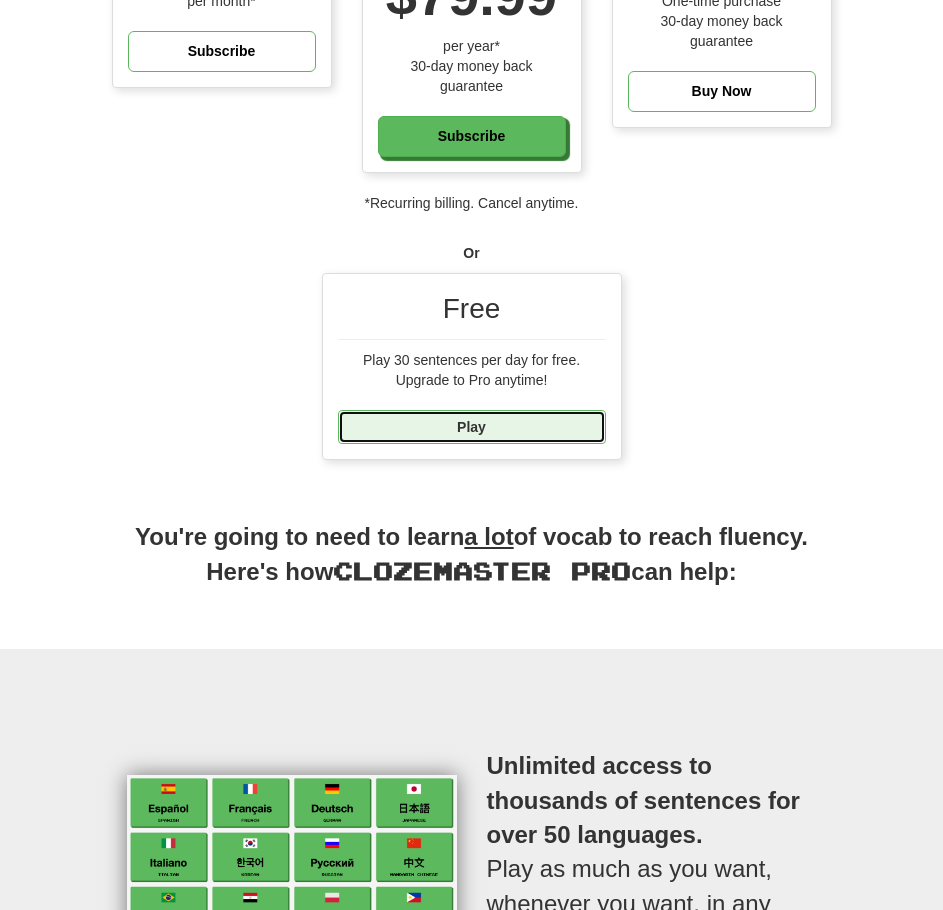 click on "Play" at bounding box center (472, 427) 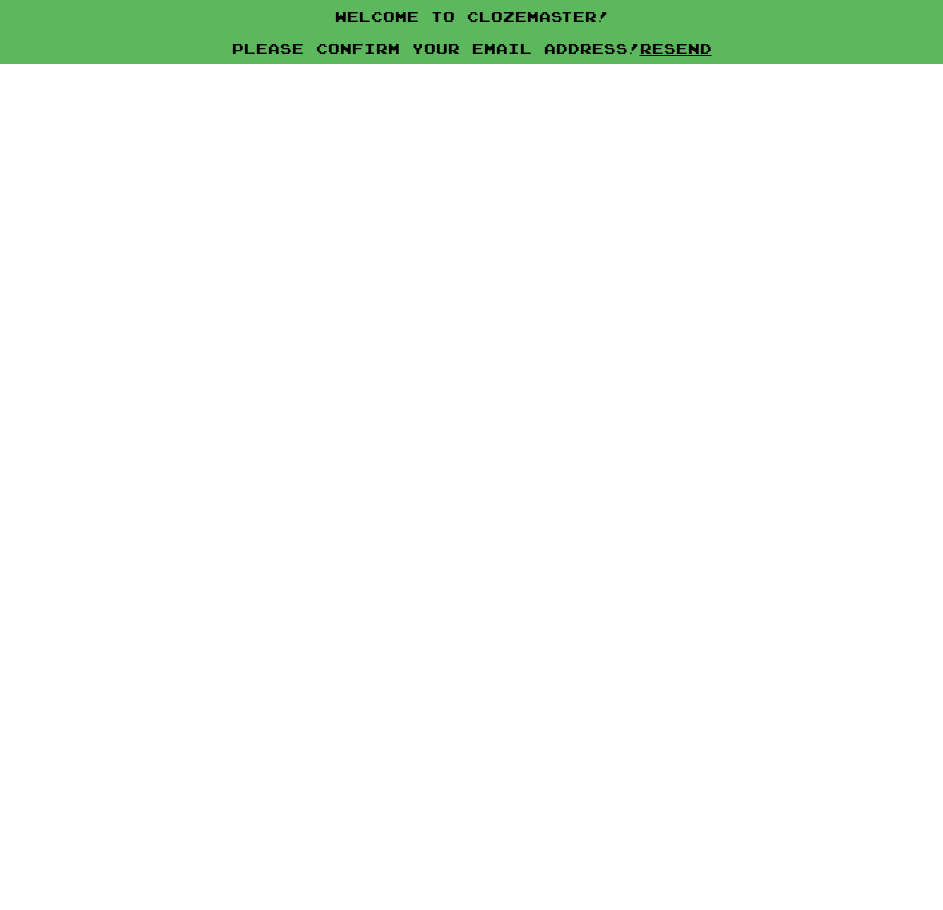 scroll, scrollTop: 0, scrollLeft: 0, axis: both 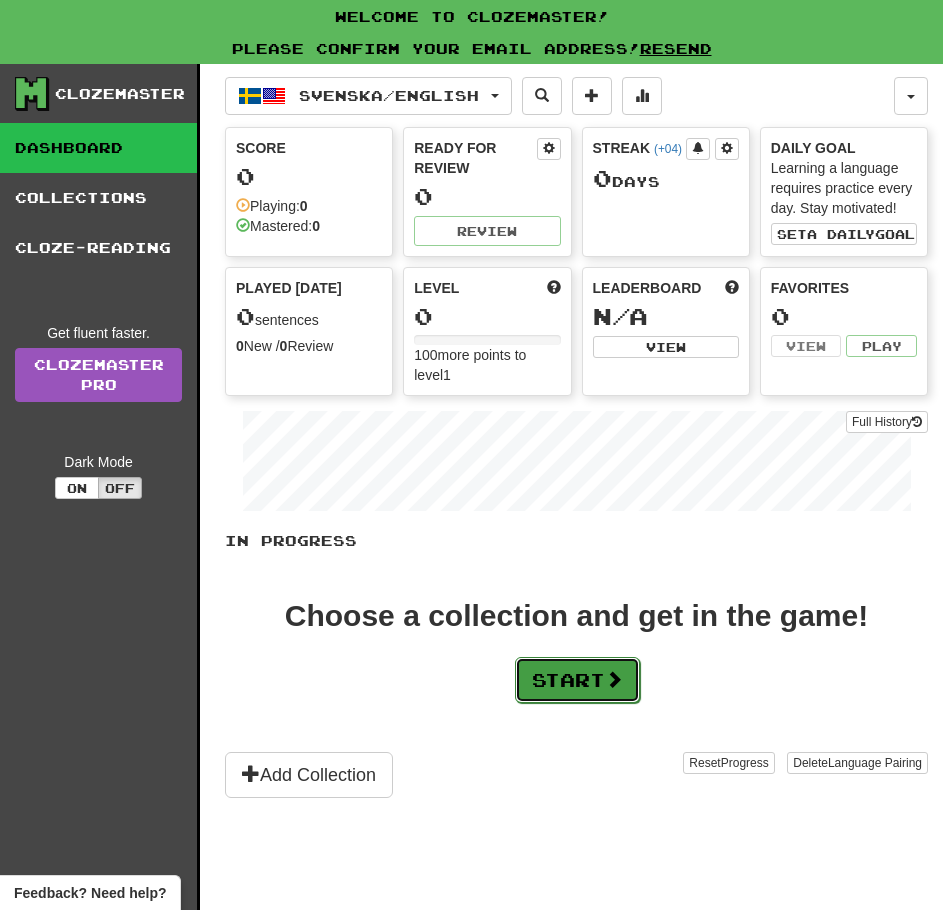 click on "Start" at bounding box center (577, 680) 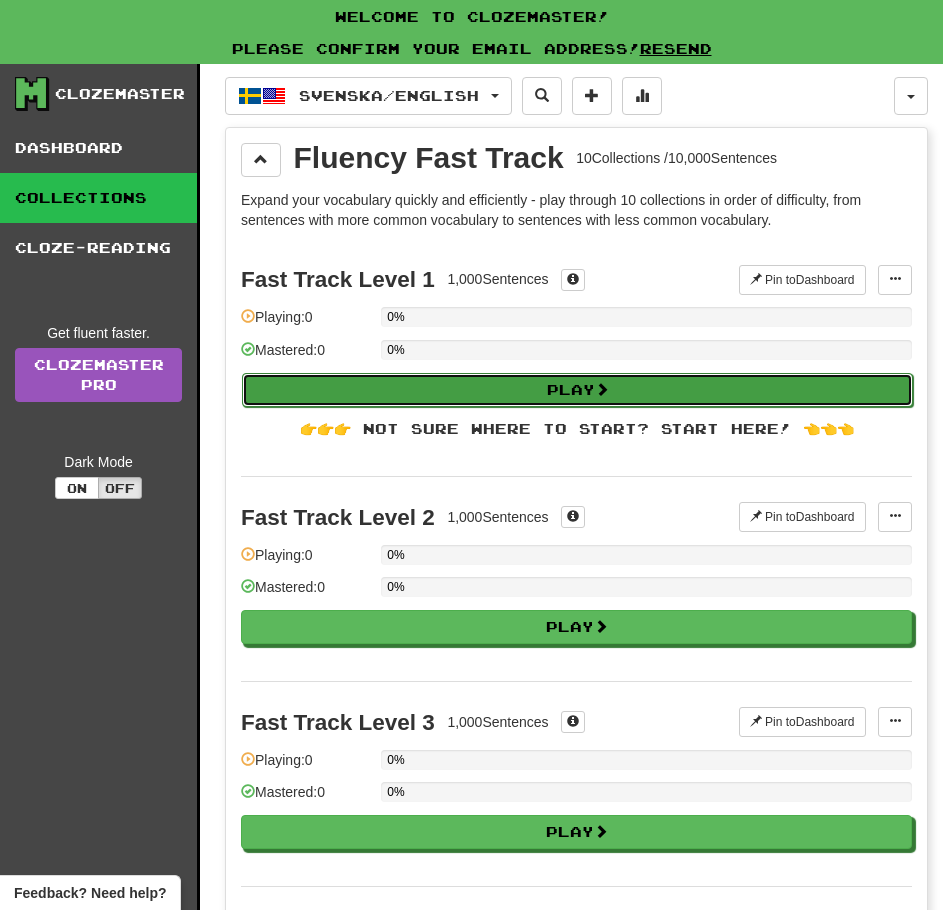 click on "Play" at bounding box center (577, 390) 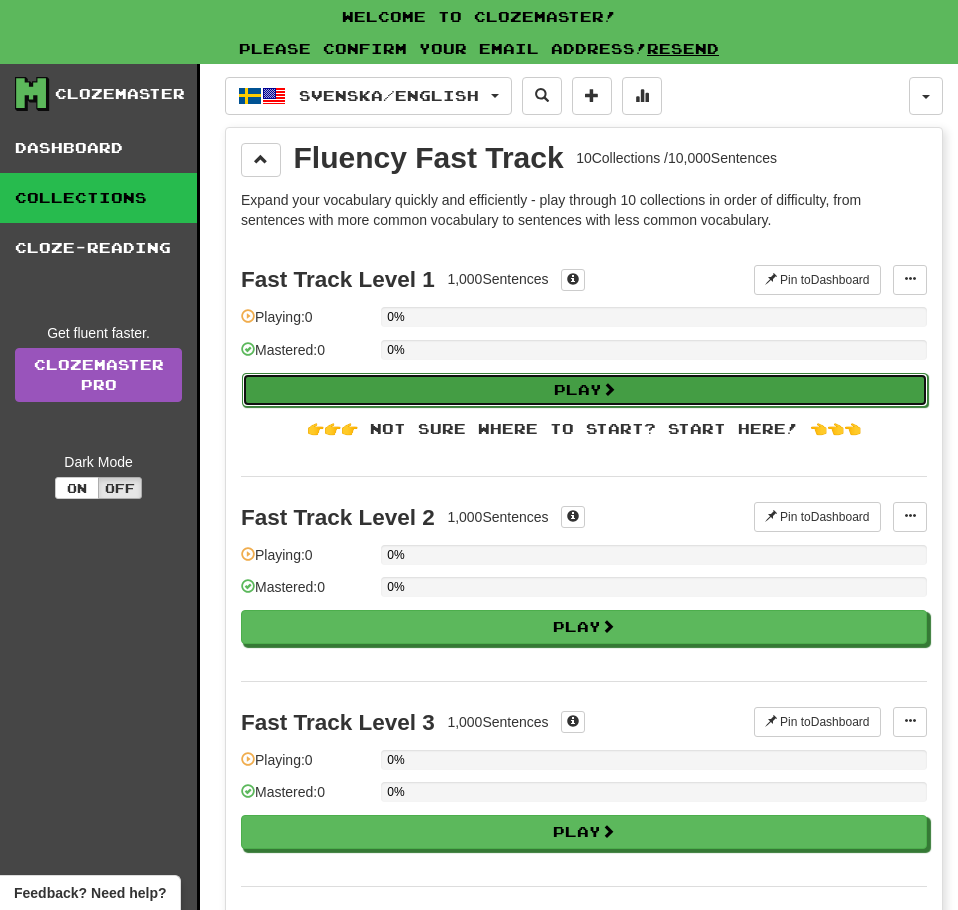 select on "**" 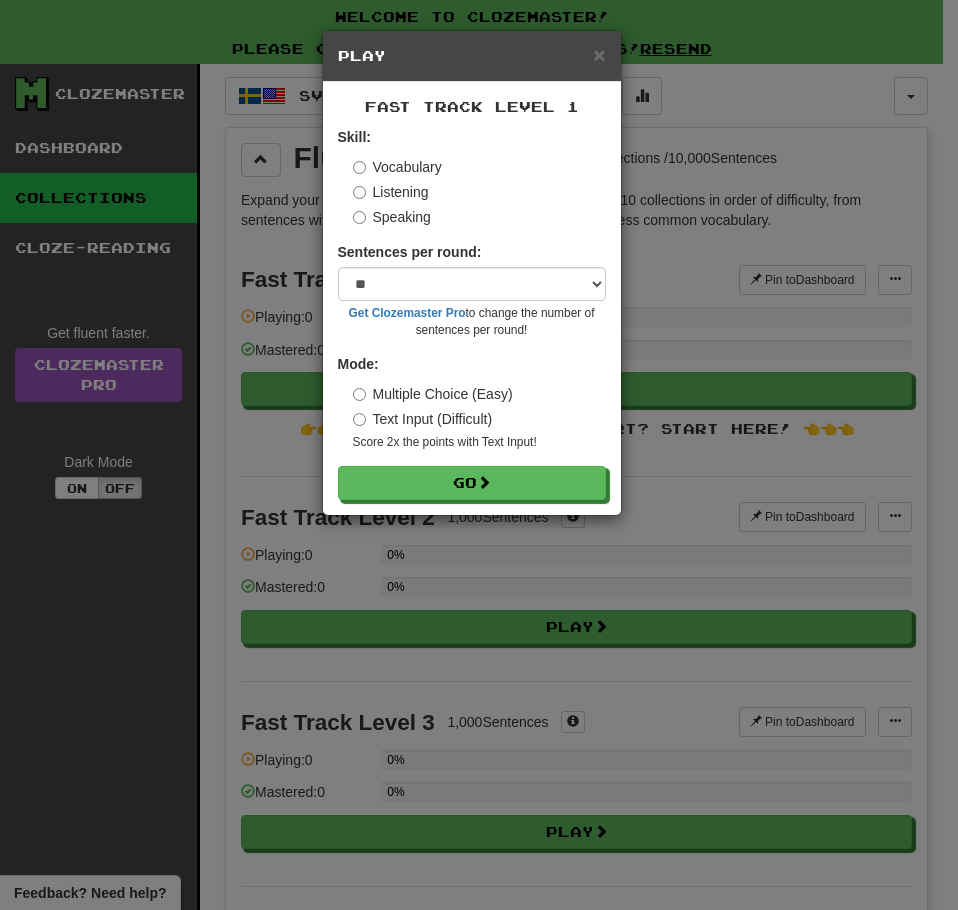 click on "× Play Fast Track Level 1 Skill: Vocabulary Listening Speaking Sentences per round: * ** ** ** ** ** *** ******** Get Clozemaster Pro  to change the number of sentences per round! Mode: Multiple Choice (Easy) Text Input (Difficult) Score 2x the points with Text Input ! Go" at bounding box center (479, 455) 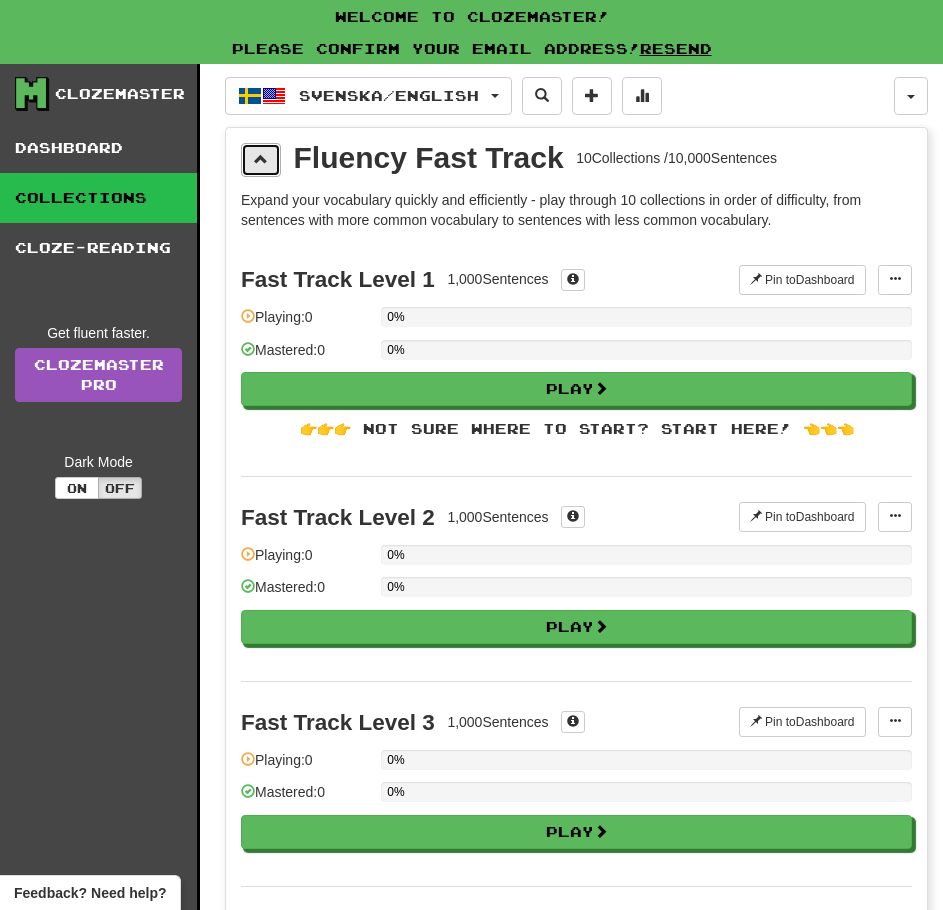 click at bounding box center [261, 160] 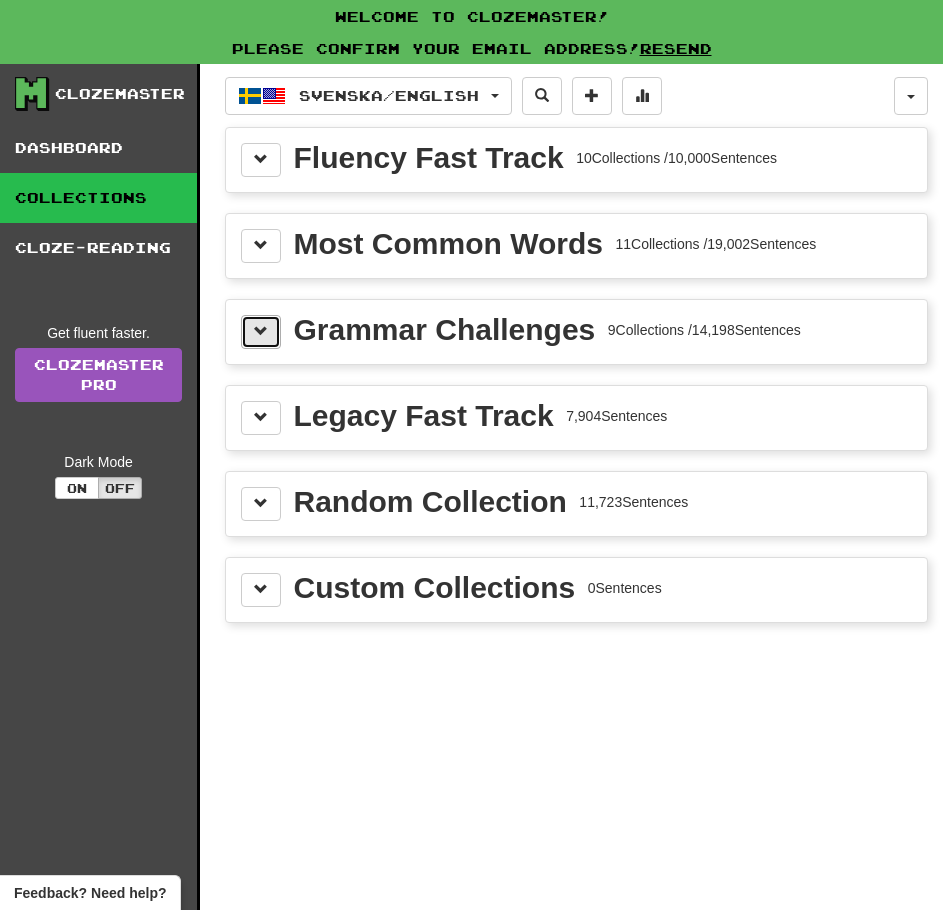 click at bounding box center [261, 332] 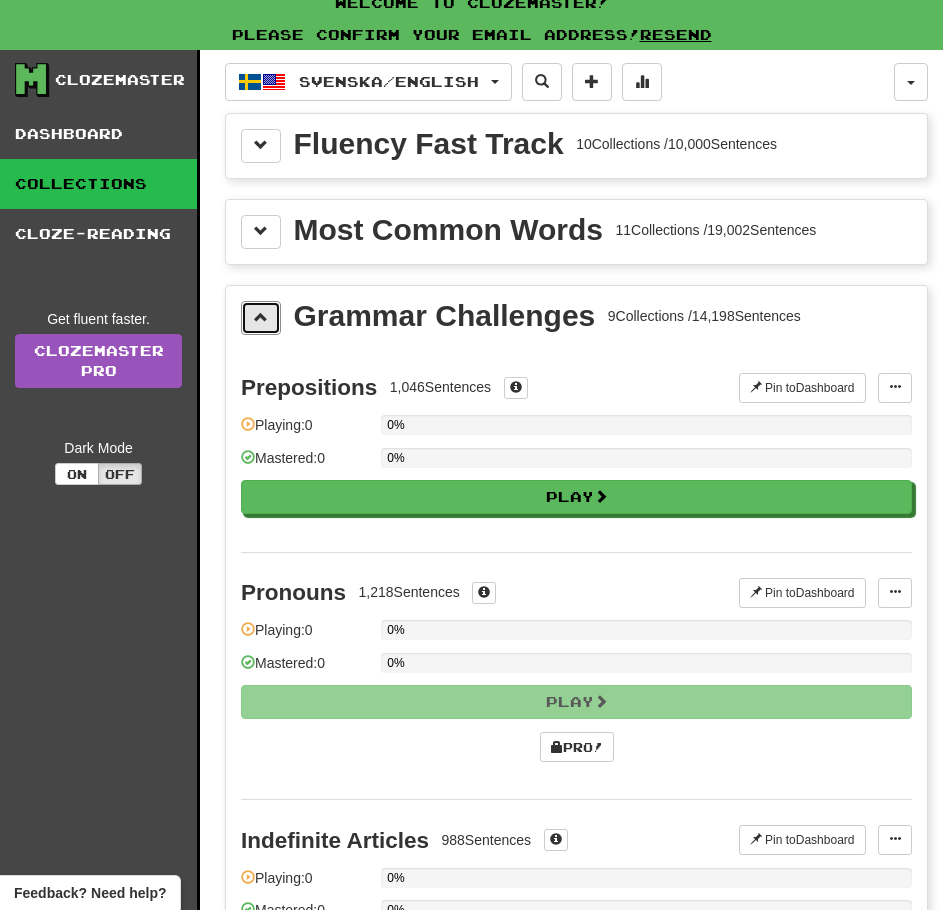 scroll, scrollTop: 13, scrollLeft: 0, axis: vertical 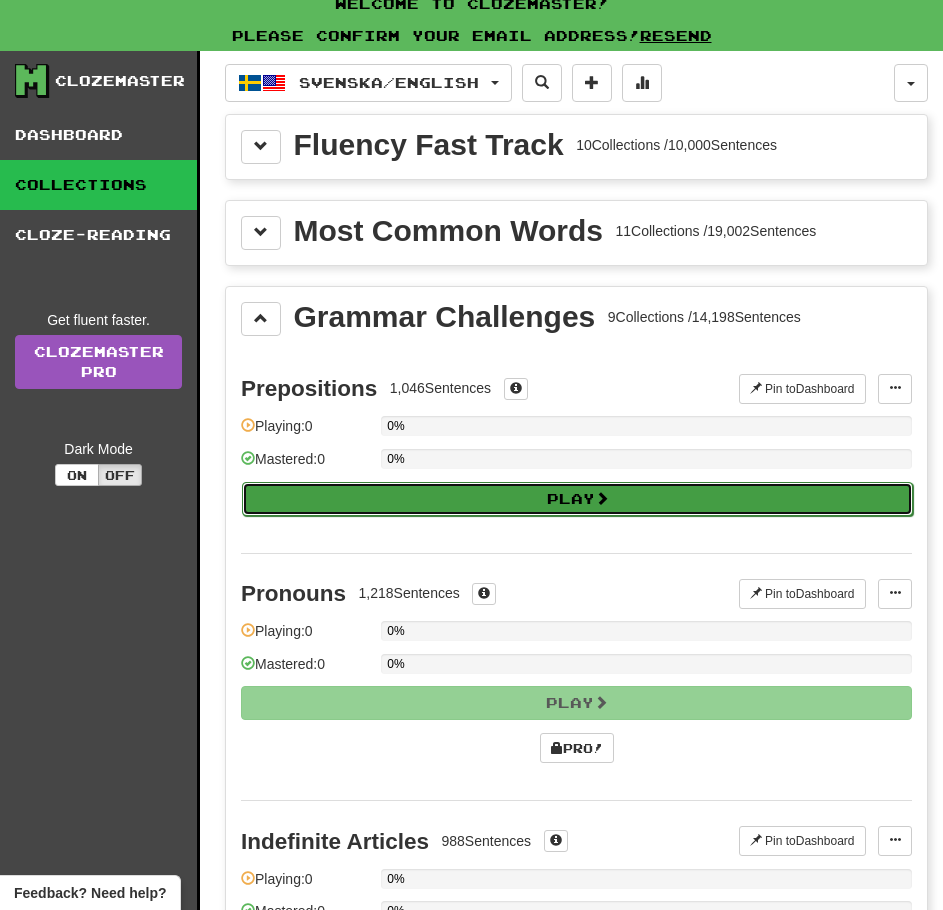 click on "Play" at bounding box center (577, 499) 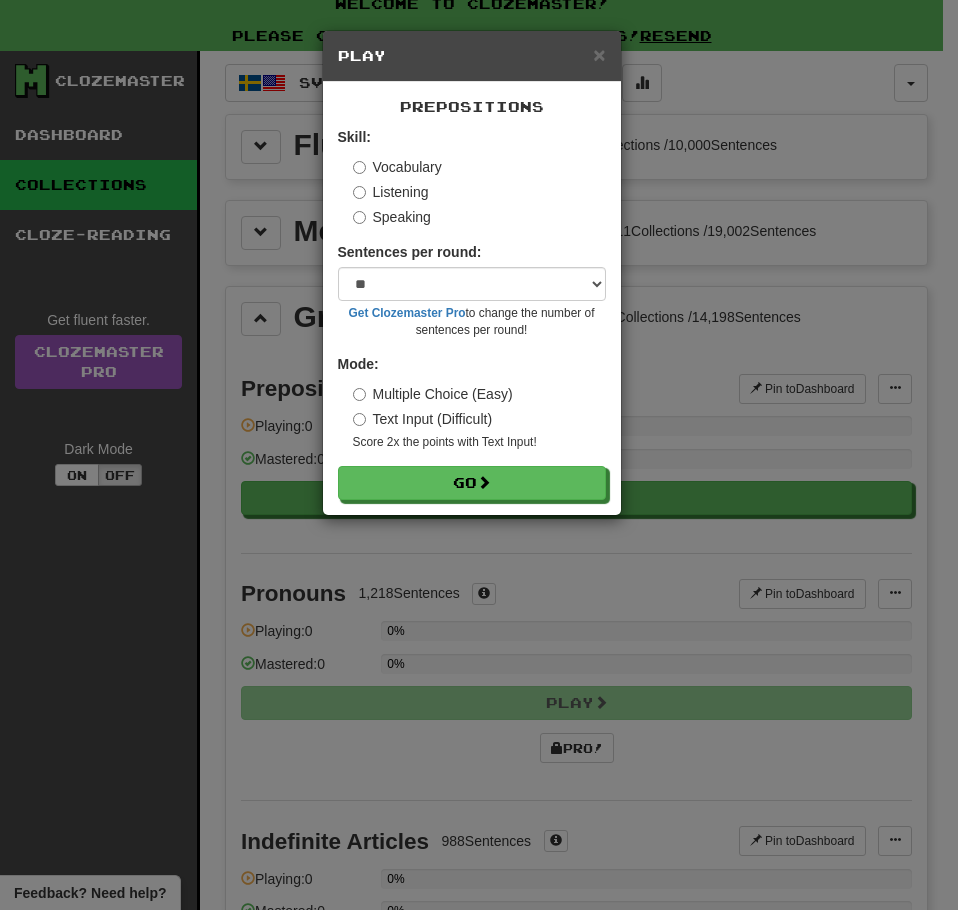 click on "× Play Prepositions Skill: Vocabulary Listening Speaking Sentences per round: * ** ** ** ** ** *** ******** Get Clozemaster Pro  to change the number of sentences per round! Mode: Multiple Choice (Easy) Text Input (Difficult) Score 2x the points with Text Input ! Go" at bounding box center [479, 455] 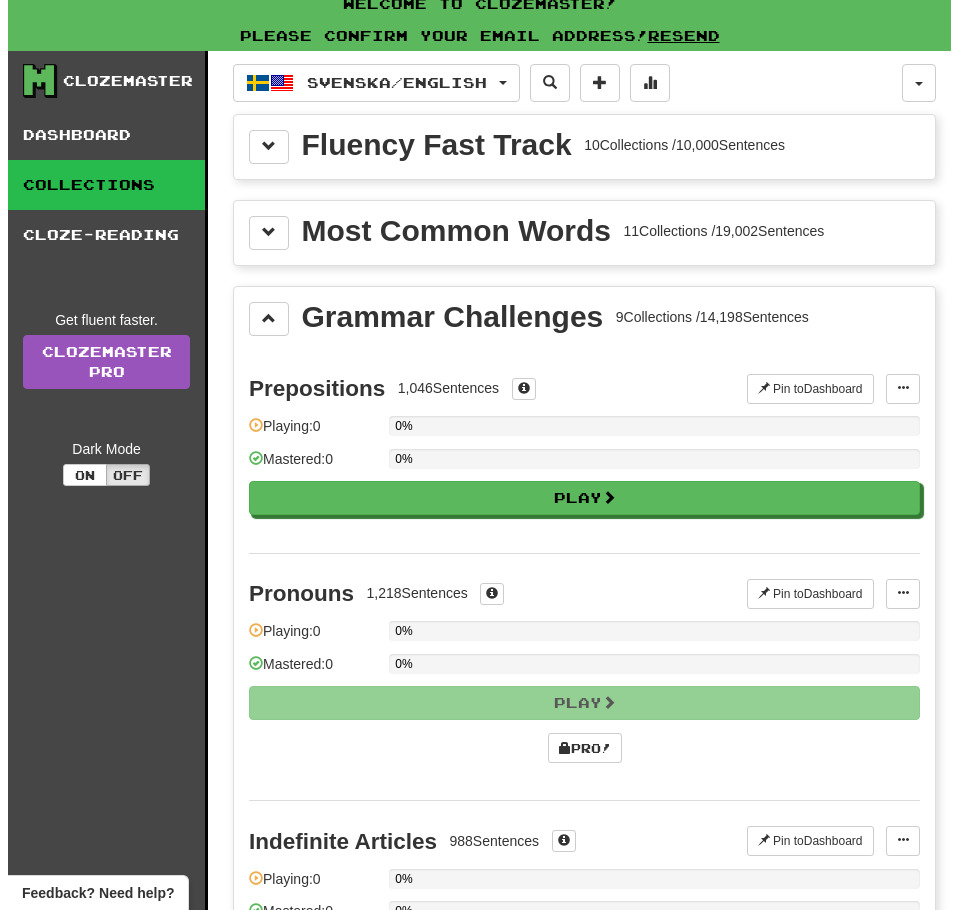 scroll, scrollTop: 0, scrollLeft: 0, axis: both 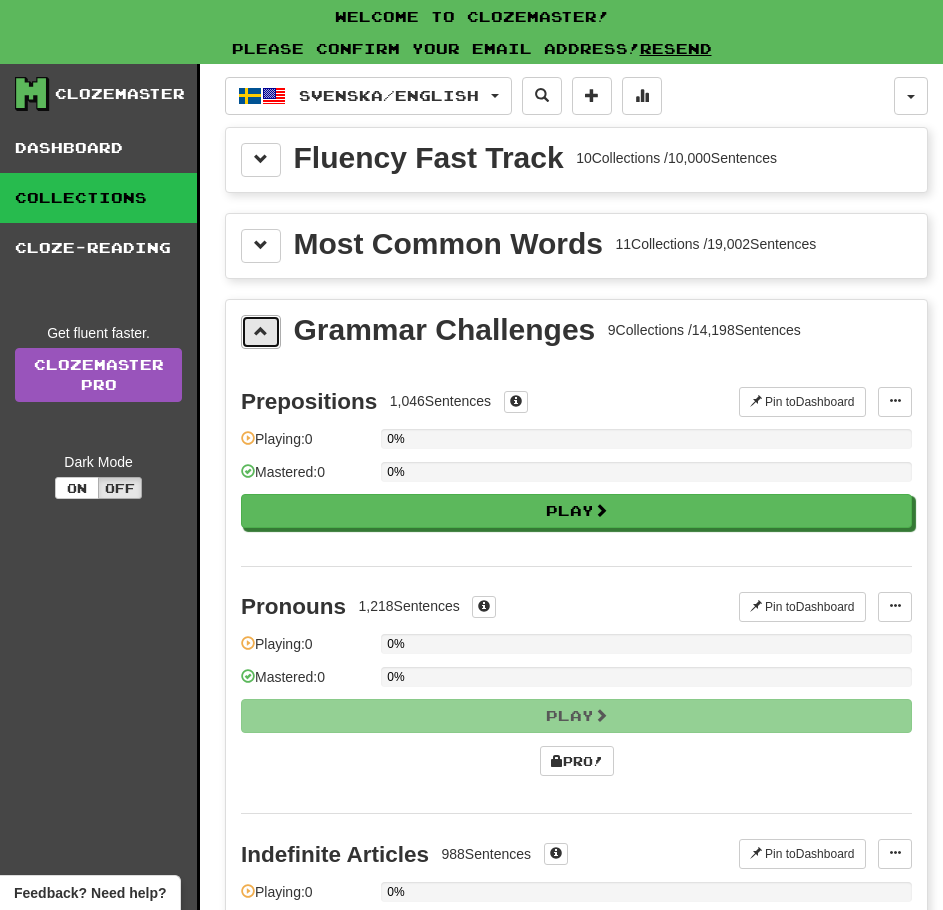 click at bounding box center (261, 331) 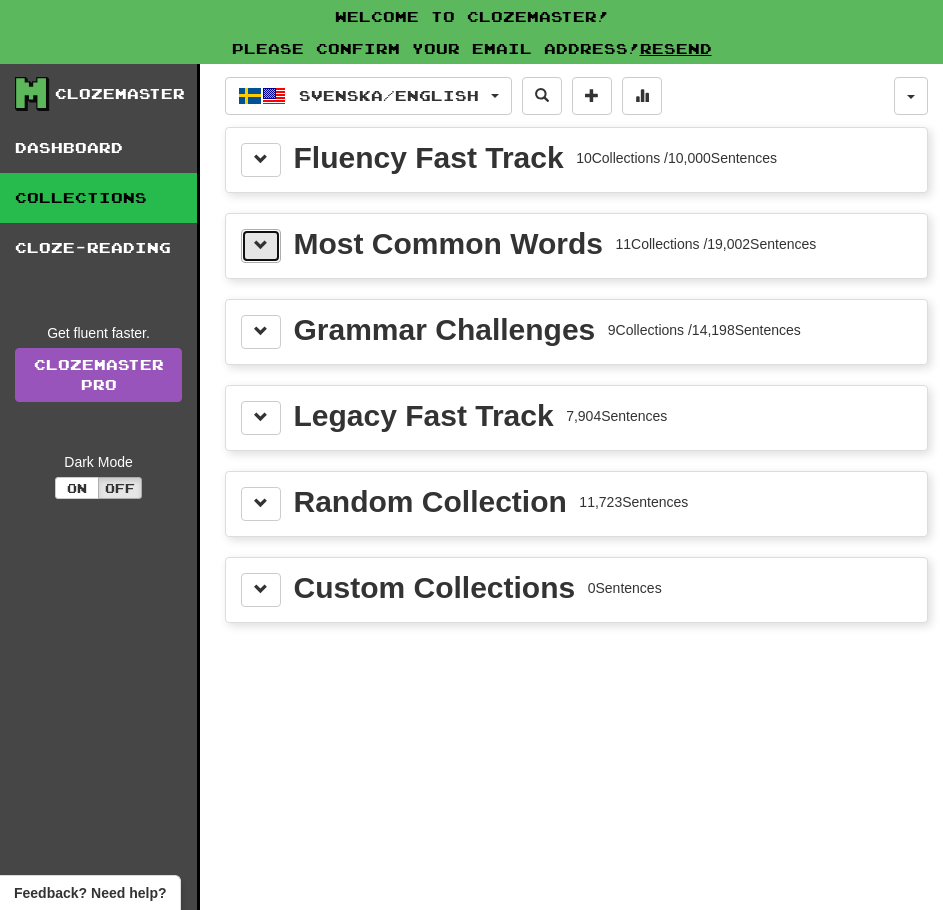 click at bounding box center [261, 246] 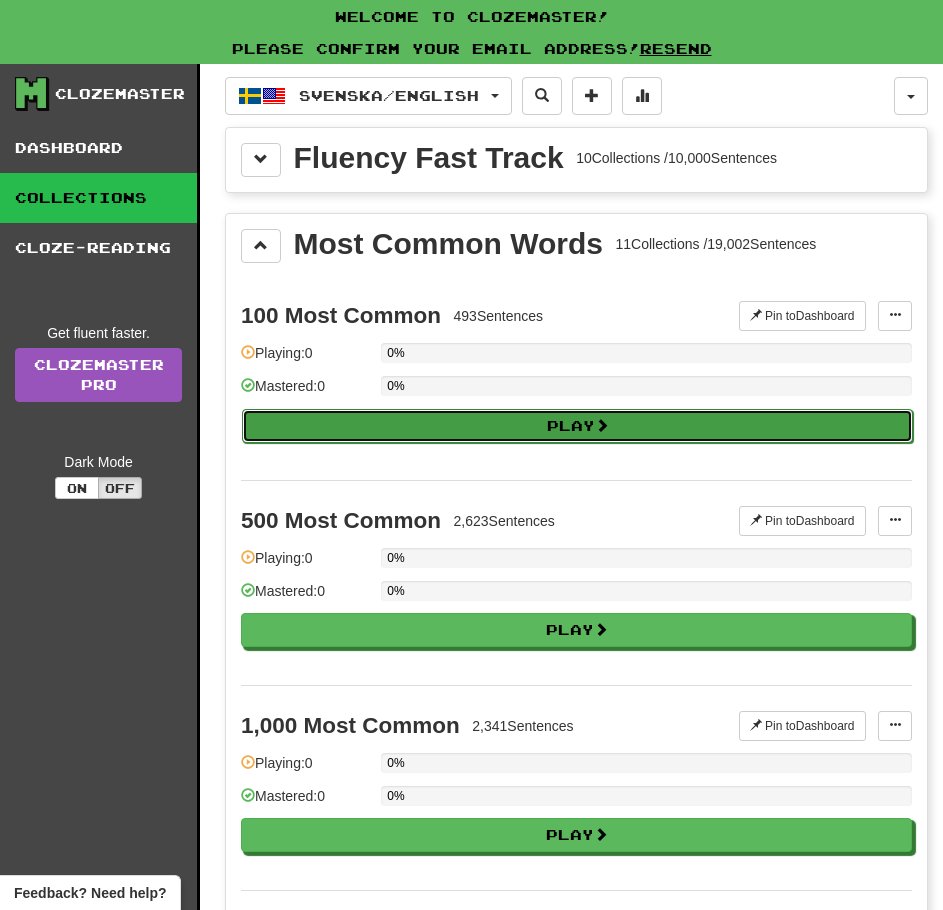click on "Play" at bounding box center [577, 426] 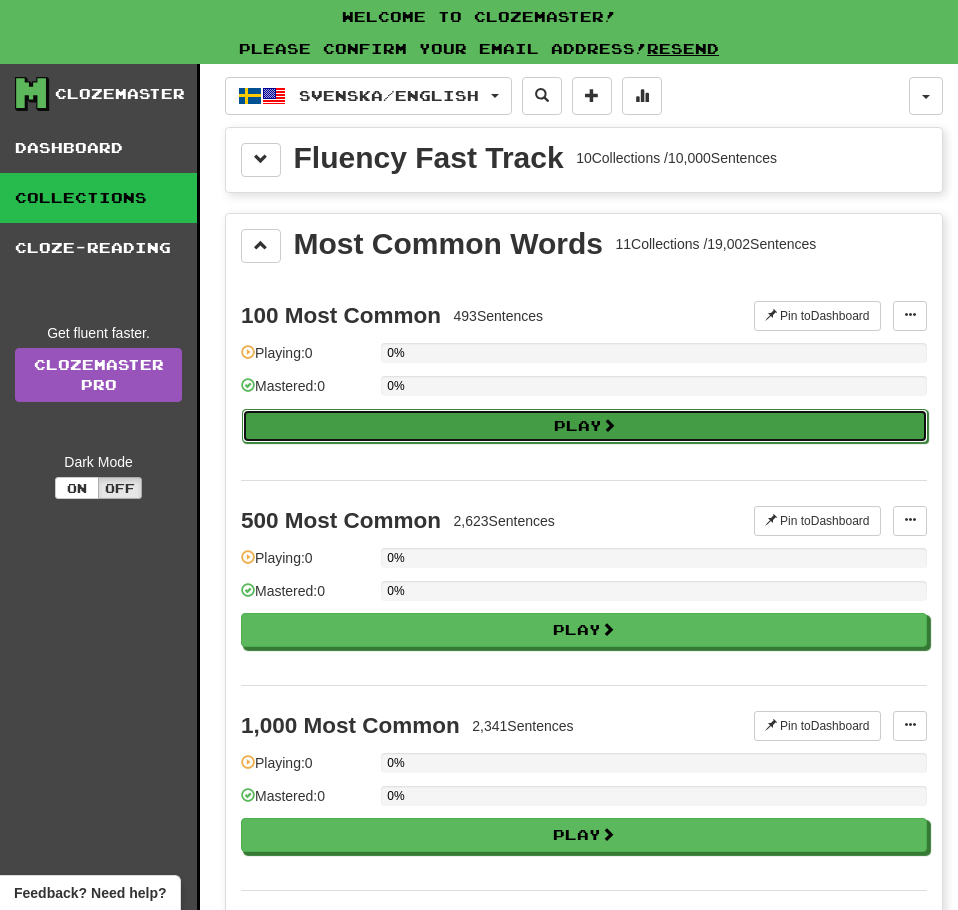 select on "**" 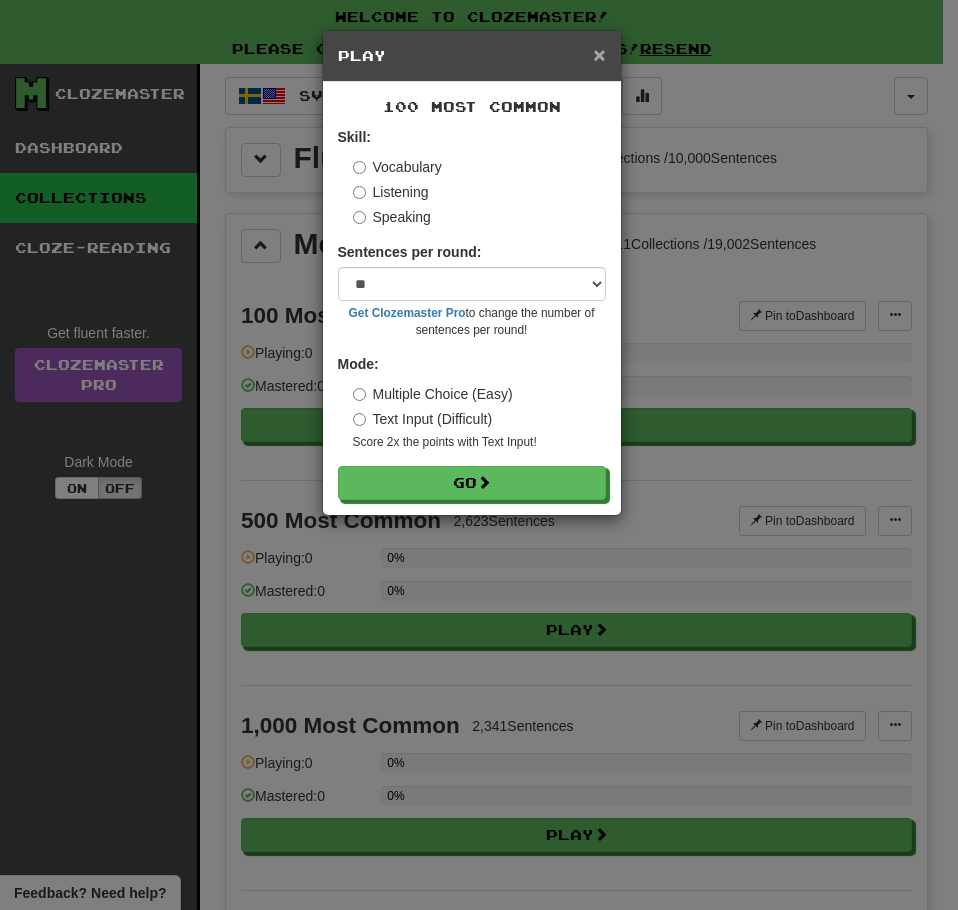 click on "×" at bounding box center [599, 54] 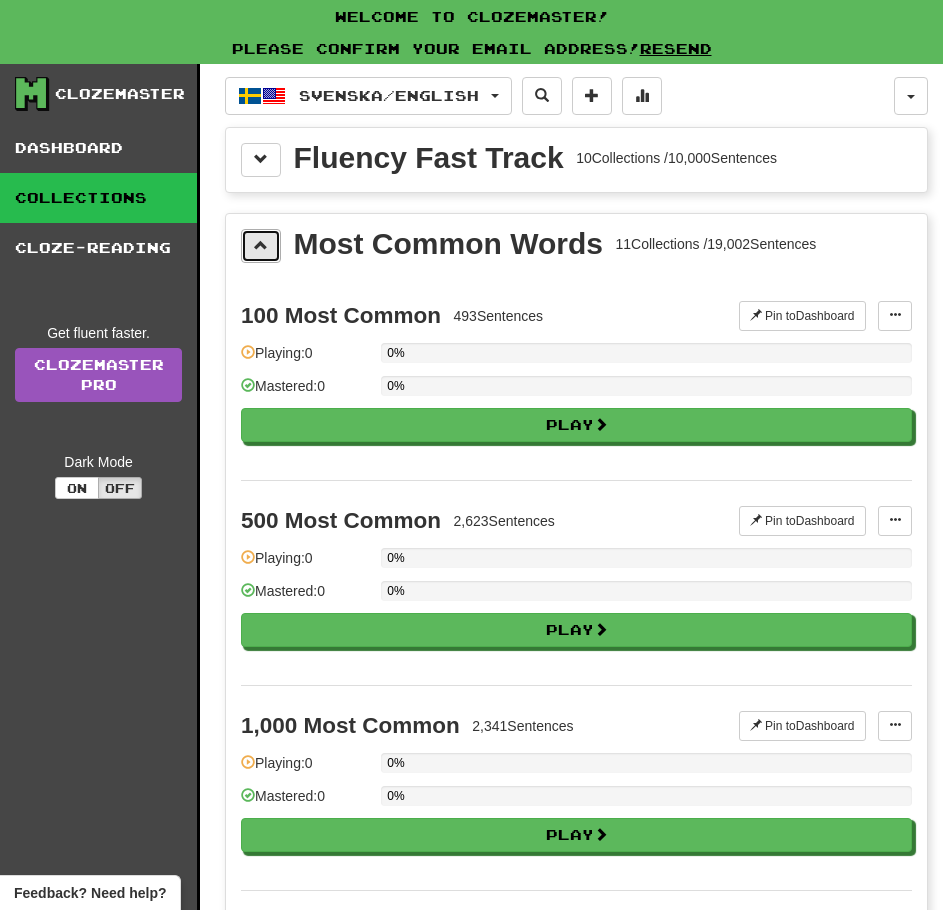 click at bounding box center (261, 245) 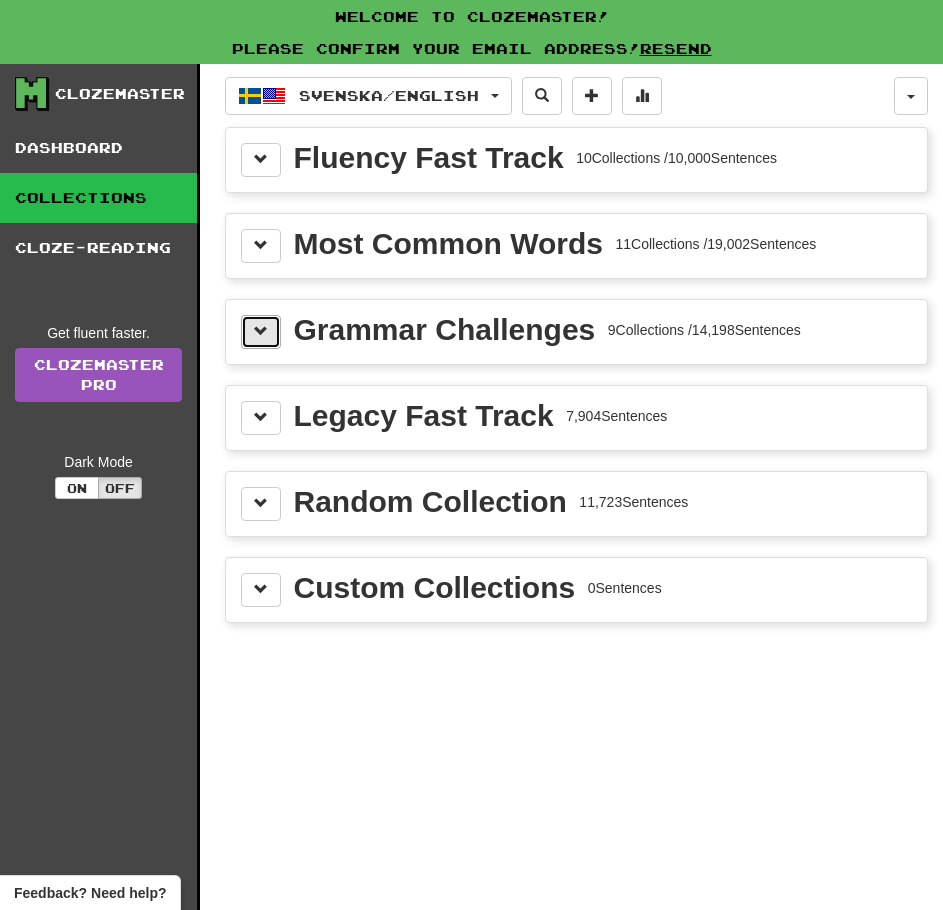 click at bounding box center [261, 331] 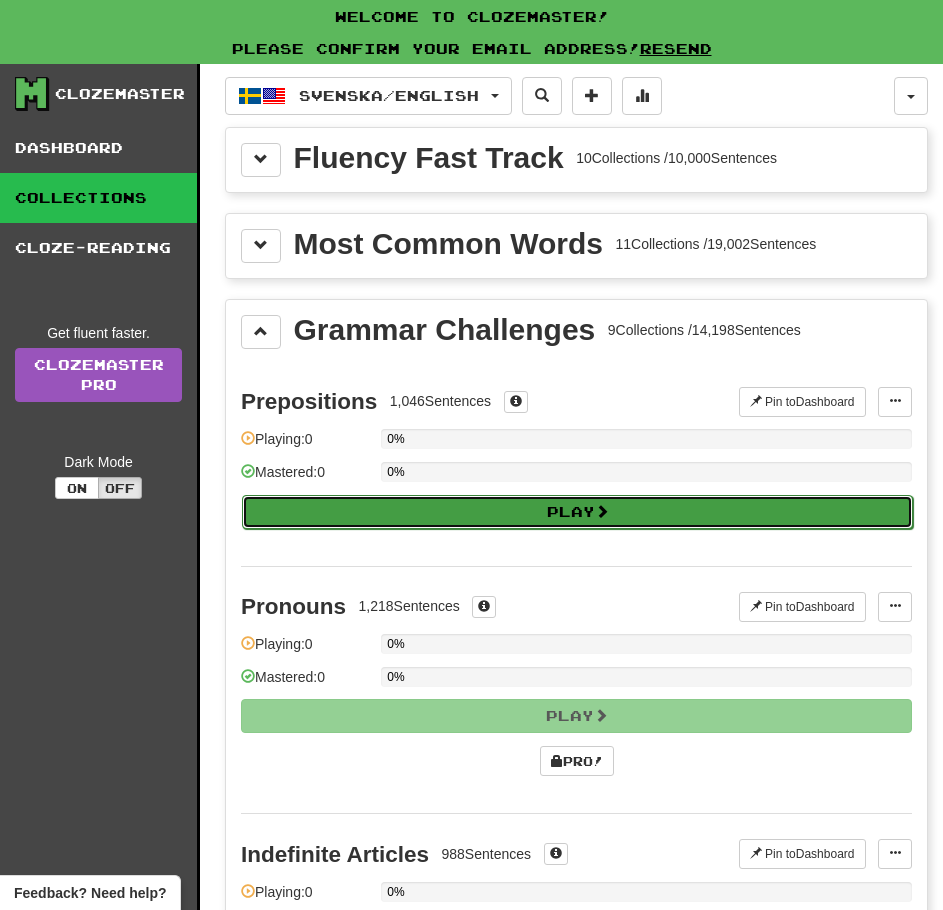 click on "Play" at bounding box center (577, 512) 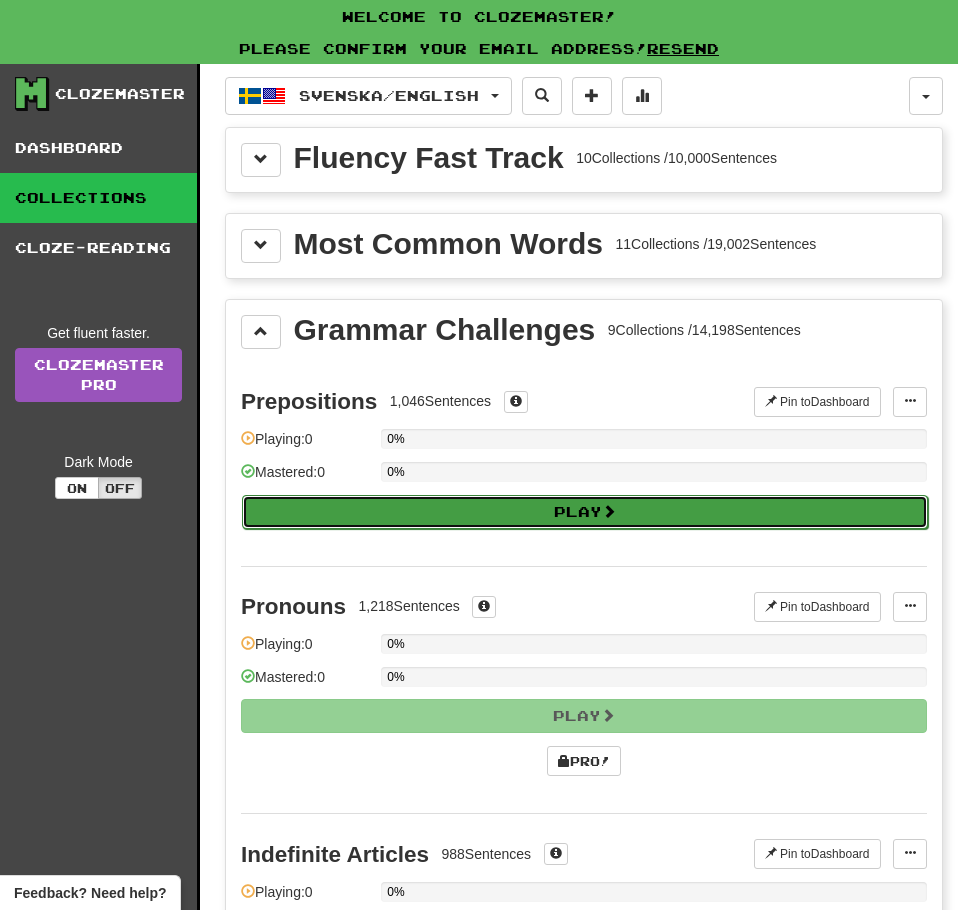 select on "**" 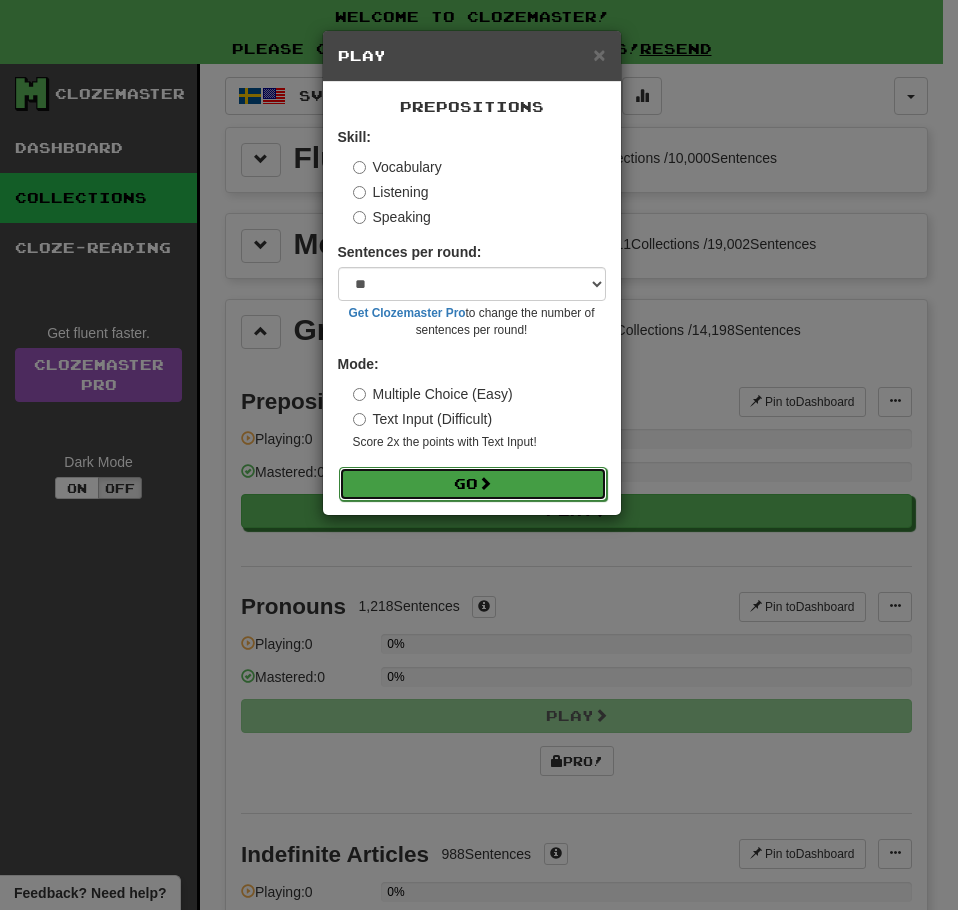 click on "Go" at bounding box center [473, 484] 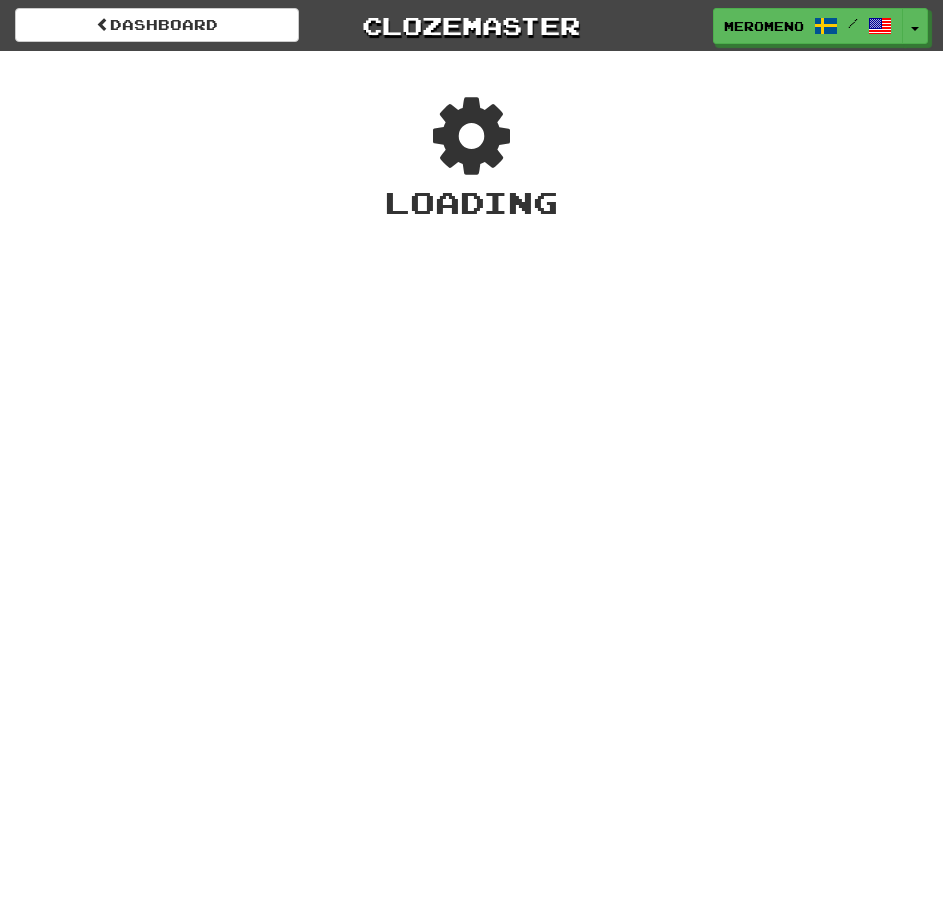 scroll, scrollTop: 0, scrollLeft: 0, axis: both 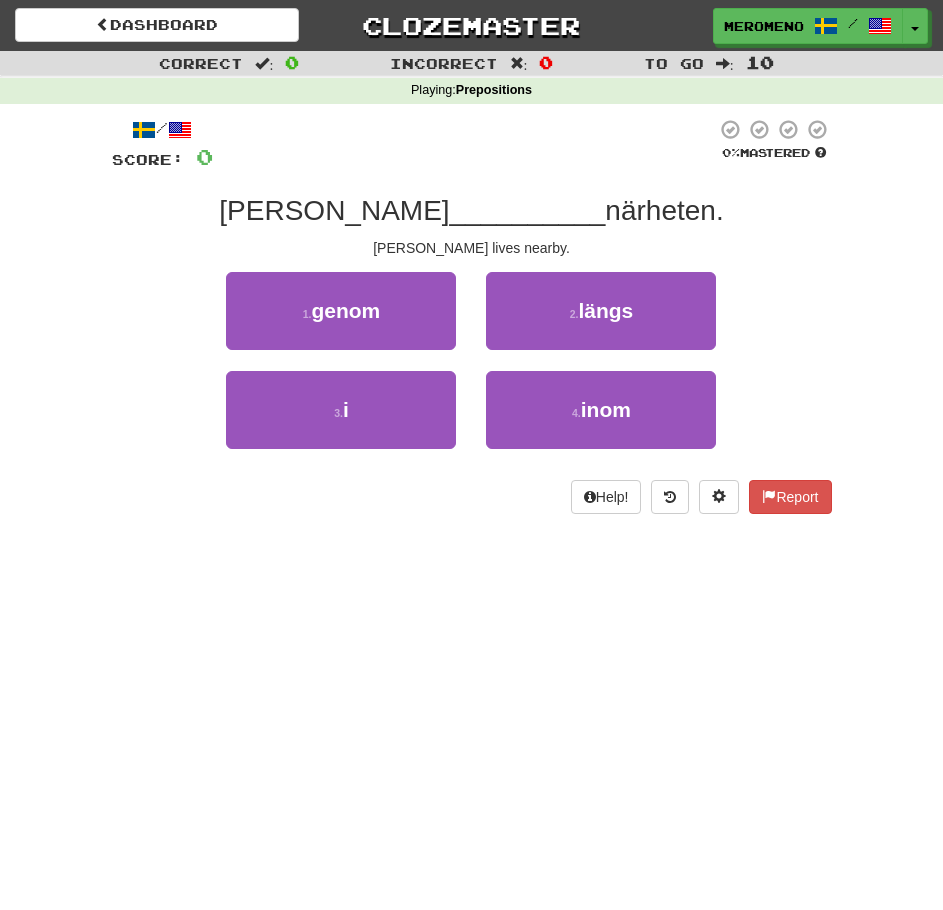 click on "närheten." at bounding box center [664, 210] 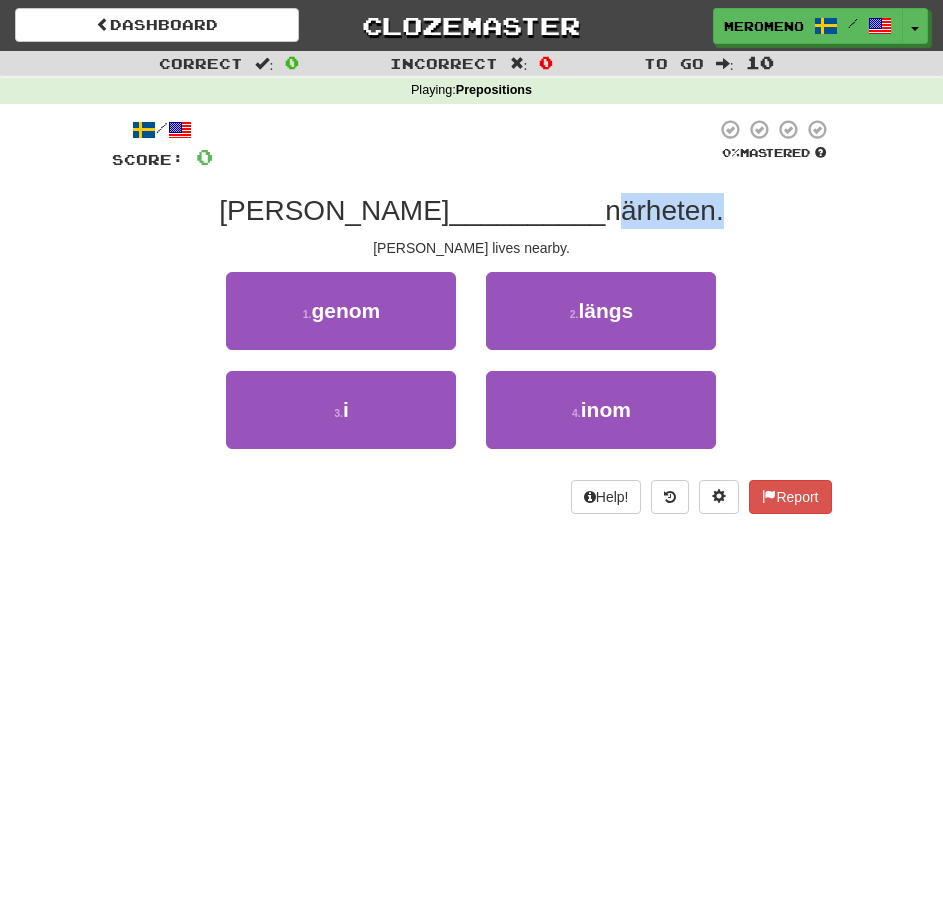 click on "närheten." at bounding box center (664, 210) 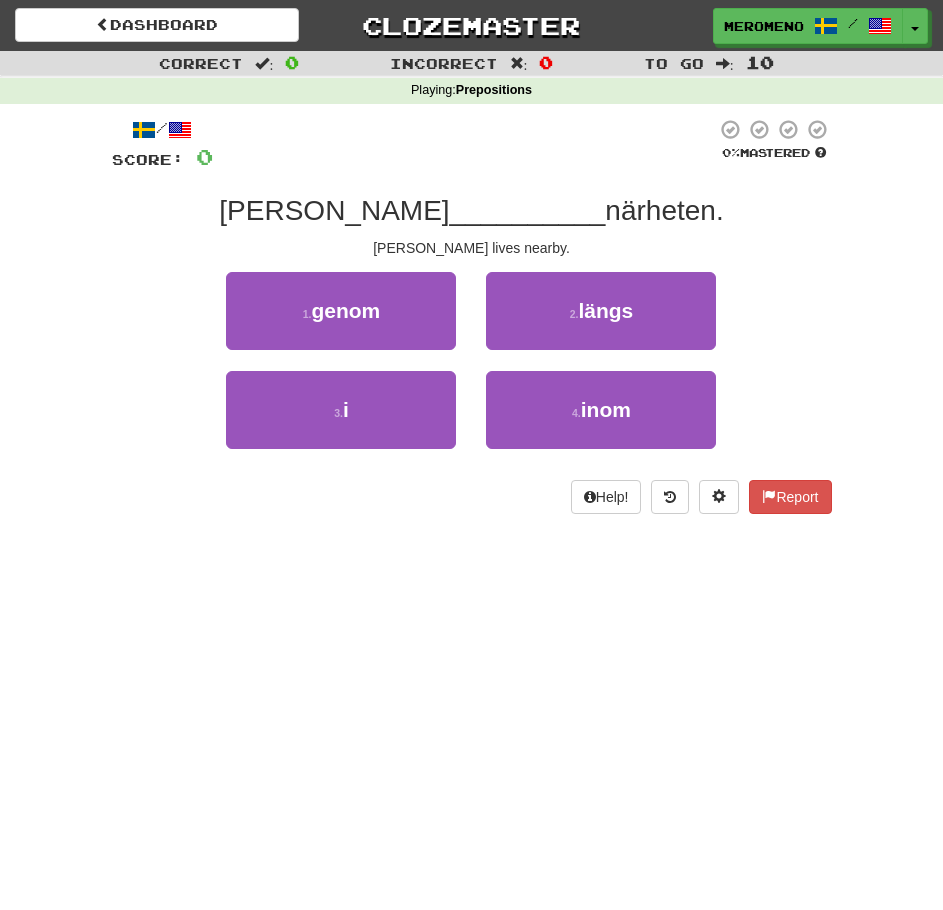 click on "/  Score:   0 0 %  Mastered [PERSON_NAME]  __________  närheten. [PERSON_NAME] lives nearby. 1 .  genom 2 .  längs 3 .  i 4 .  inom  Help!  Report" at bounding box center (472, 323) 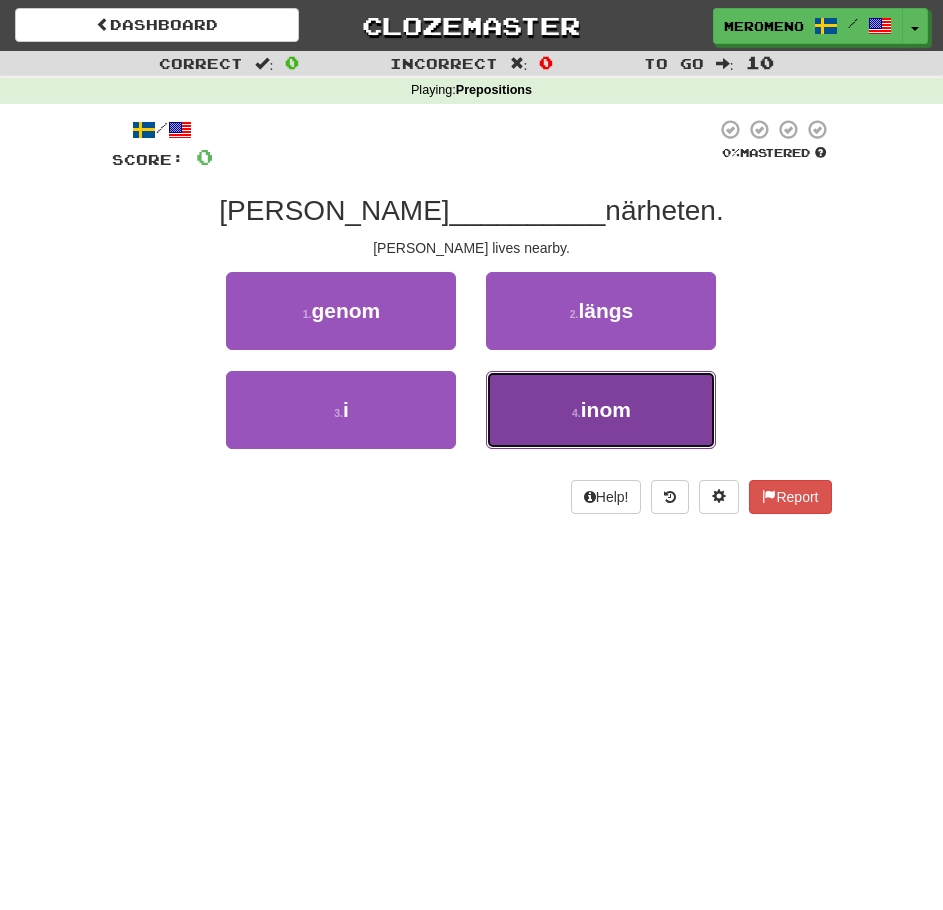 click on "4 .  inom" at bounding box center (601, 410) 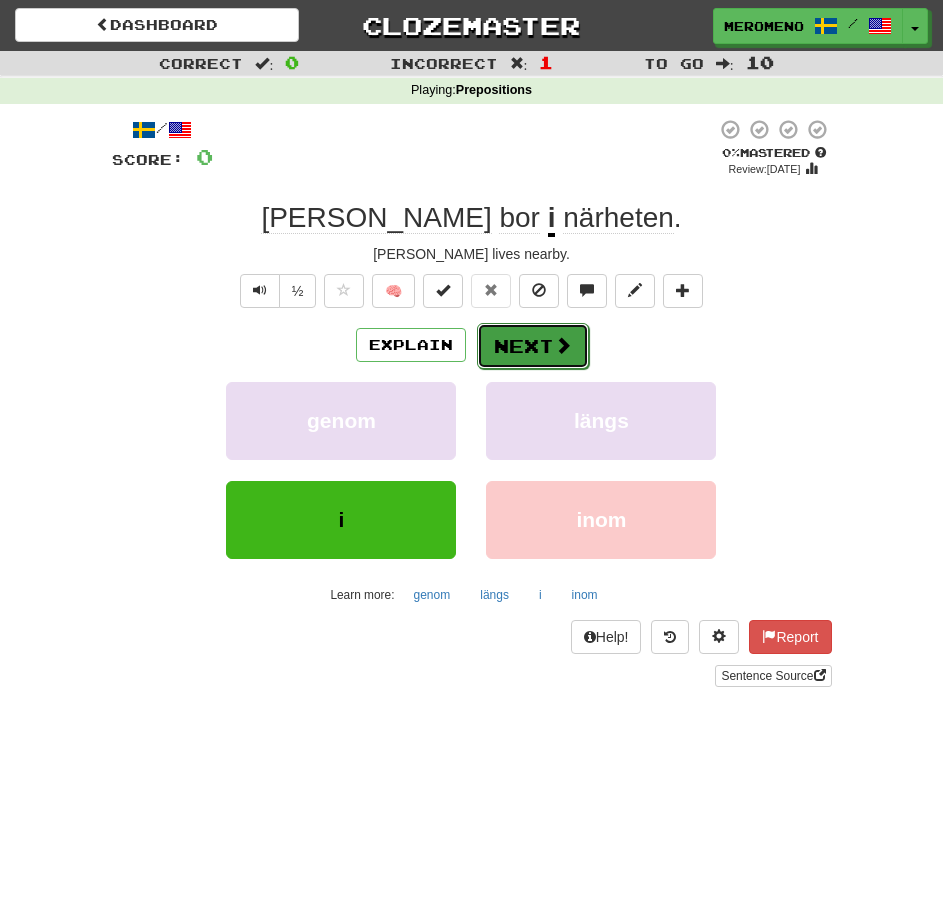 click on "Next" at bounding box center (533, 346) 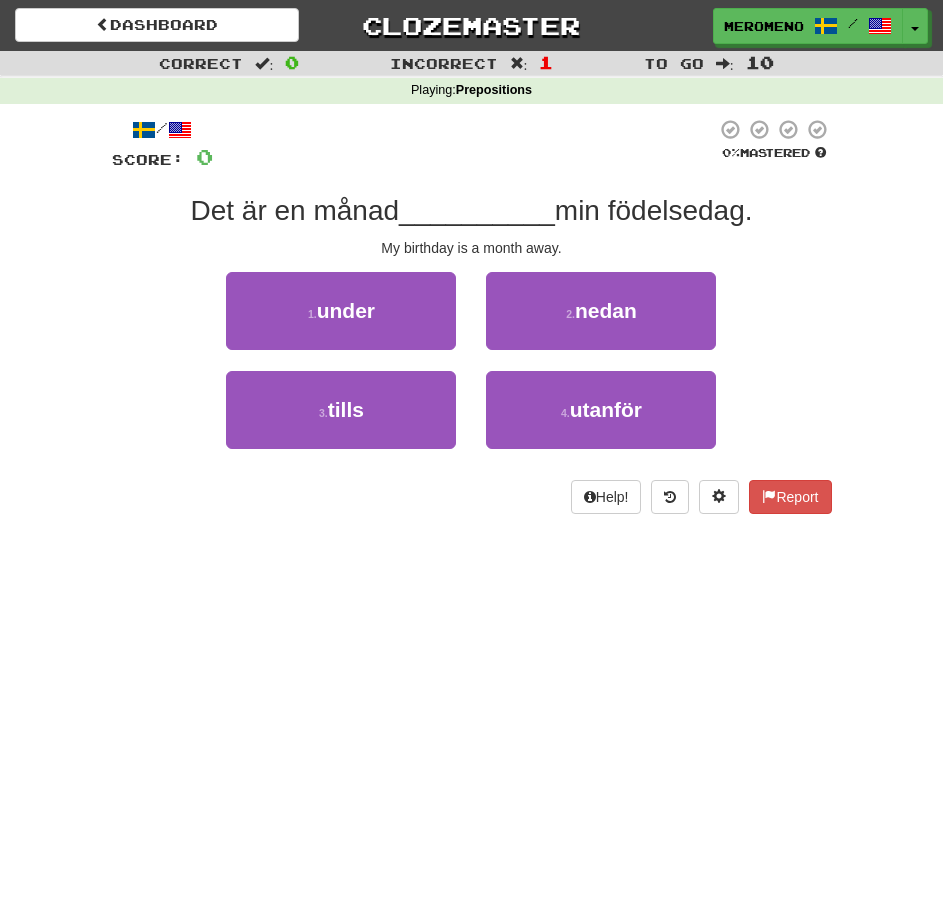 click on "min födelsedag." at bounding box center (654, 210) 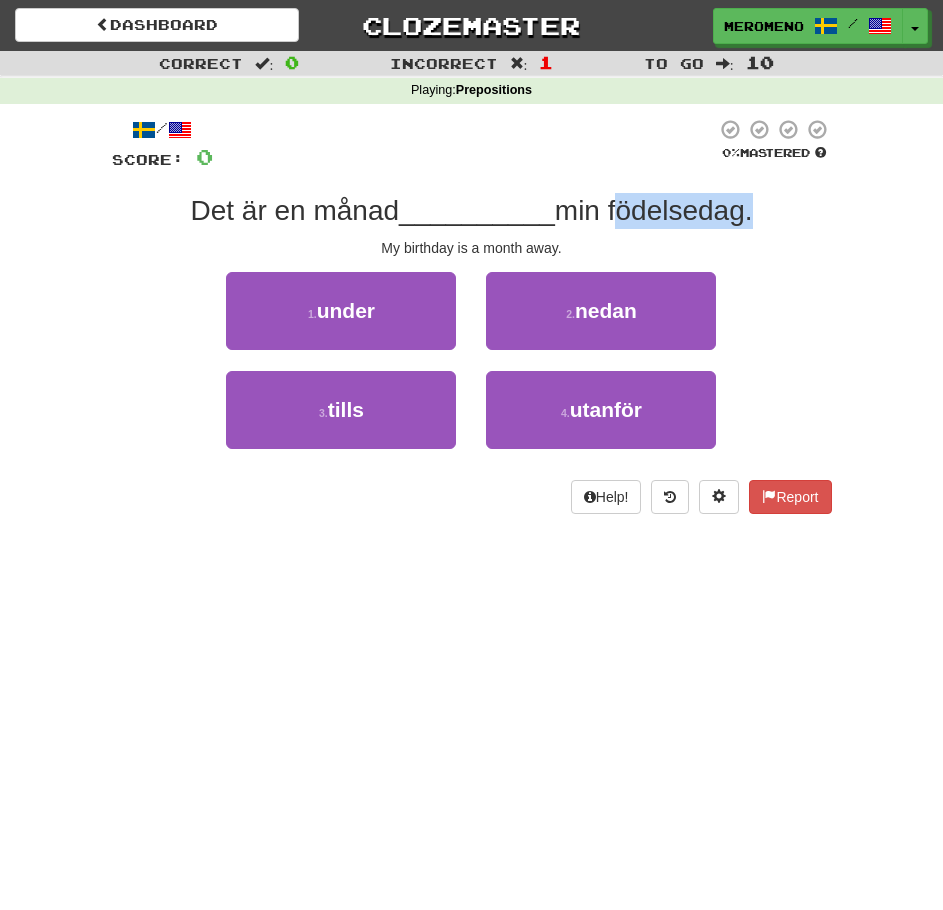 click on "min födelsedag." at bounding box center (654, 210) 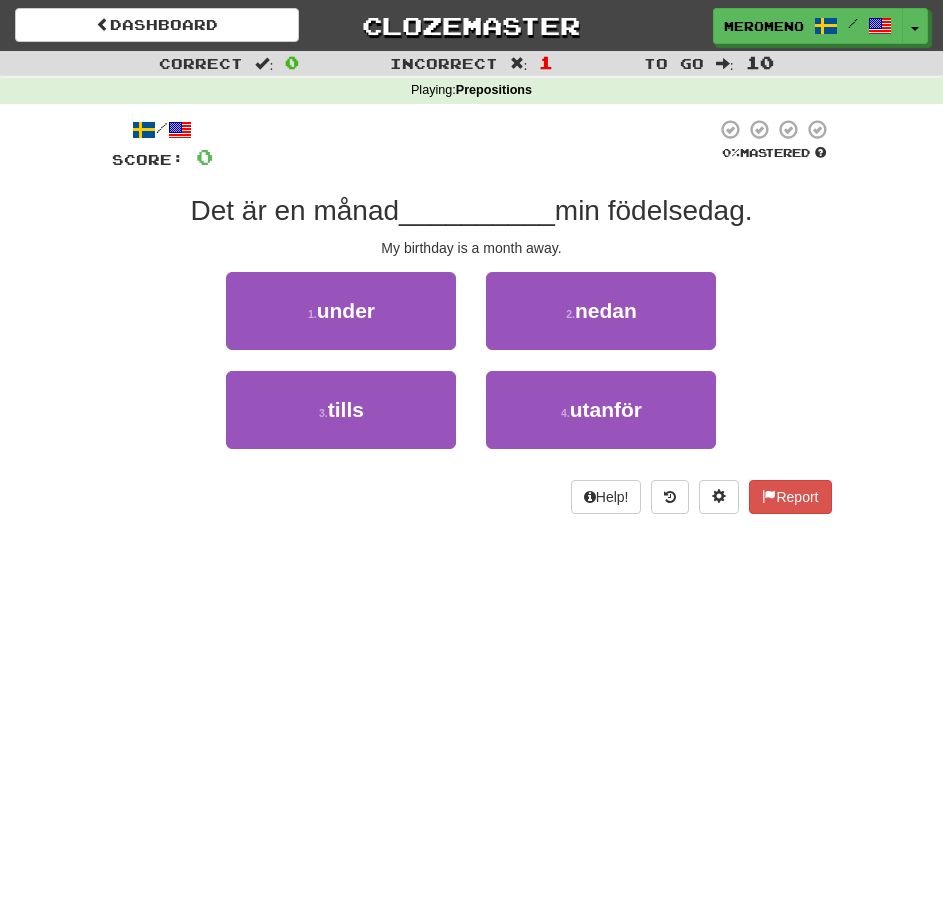 click on "/  Score:   0 0 %  Mastered Det är en månad  __________  min födelsedag. My birthday is a month away. 1 .  under 2 .  nedan 3 .  tills 4 .  utanför  Help!  Report" at bounding box center (472, 316) 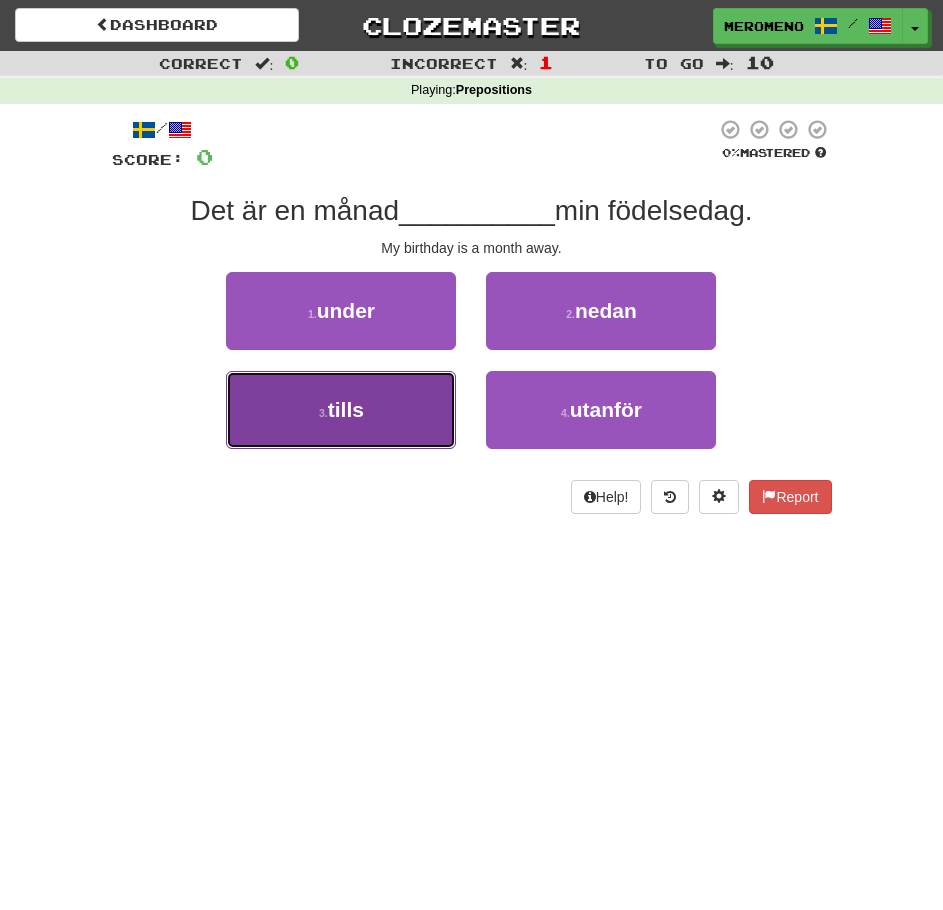 click on "3 .  tills" at bounding box center [341, 410] 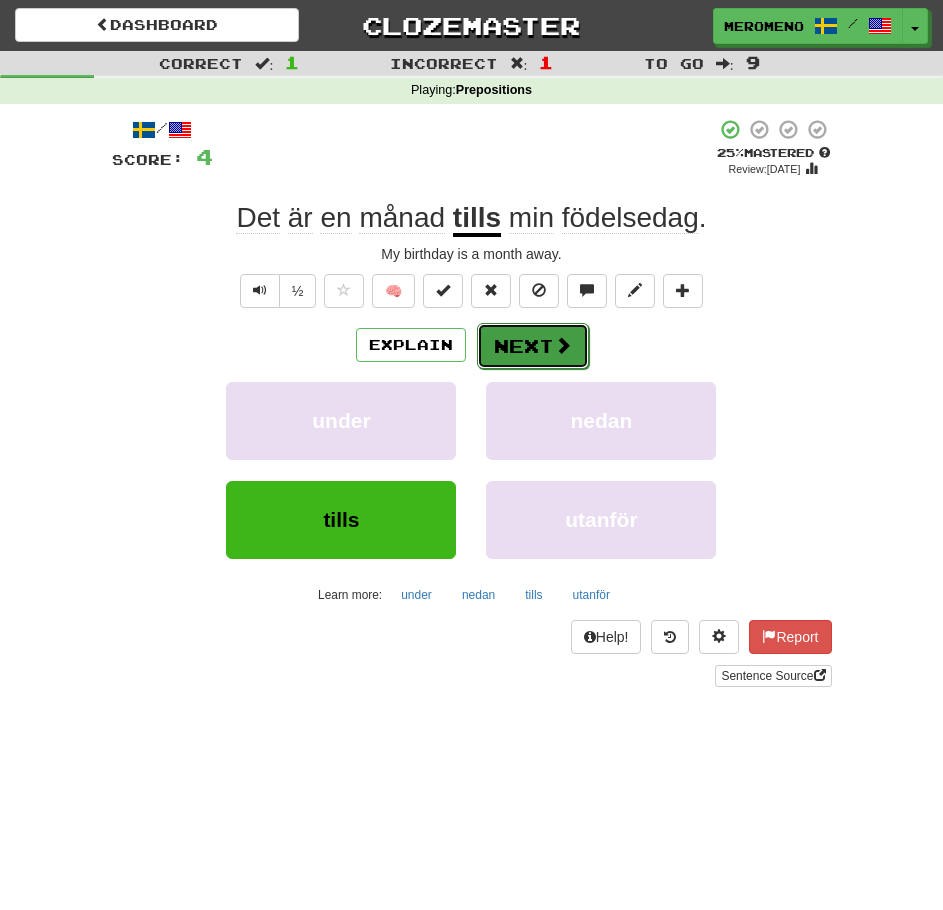 click on "Next" at bounding box center (533, 346) 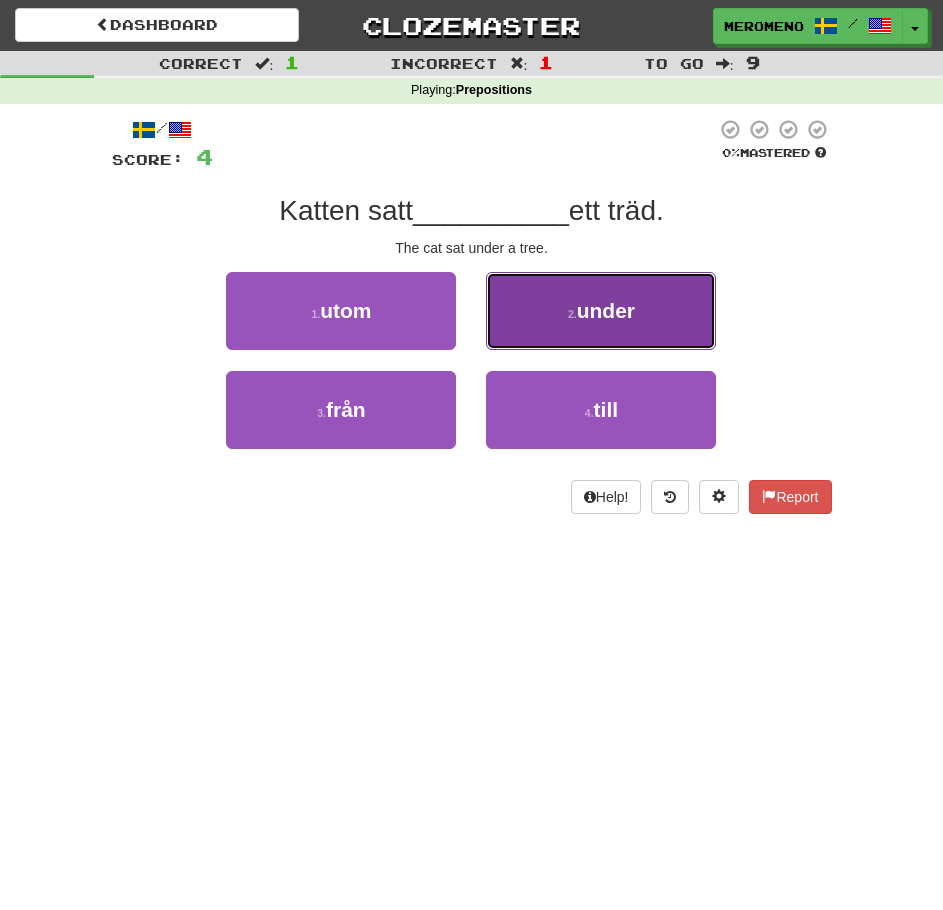 click on "2 .  under" at bounding box center [601, 311] 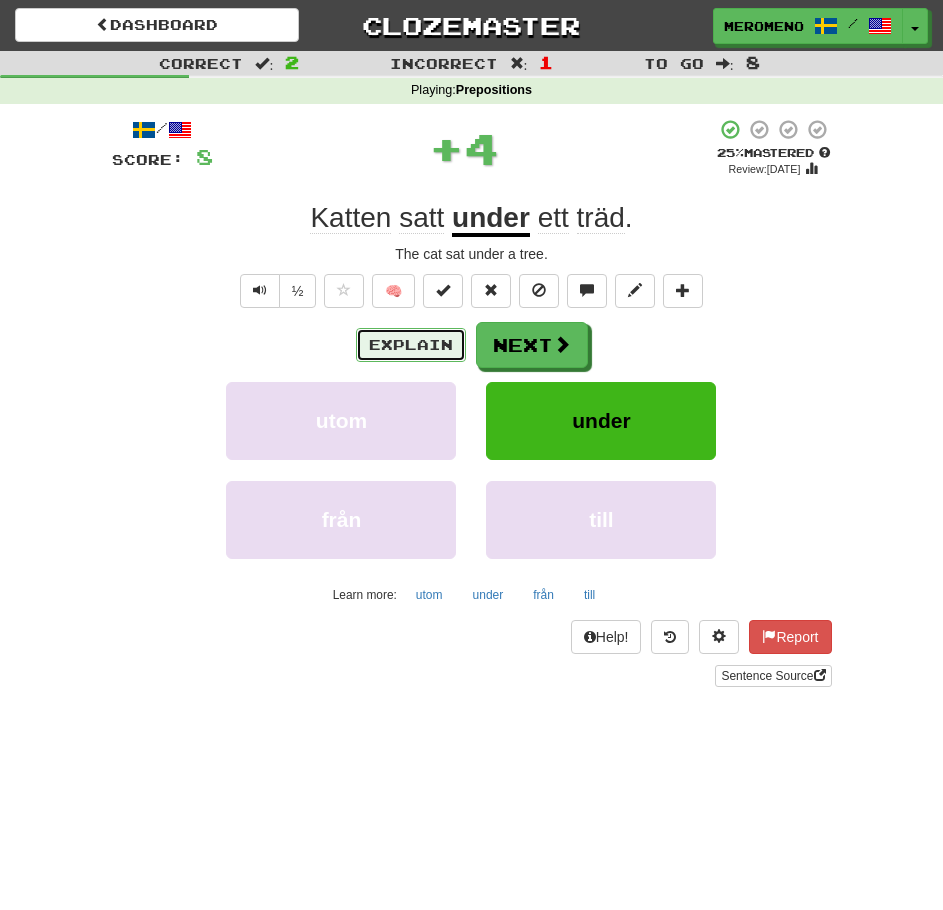 click on "Explain" at bounding box center [411, 345] 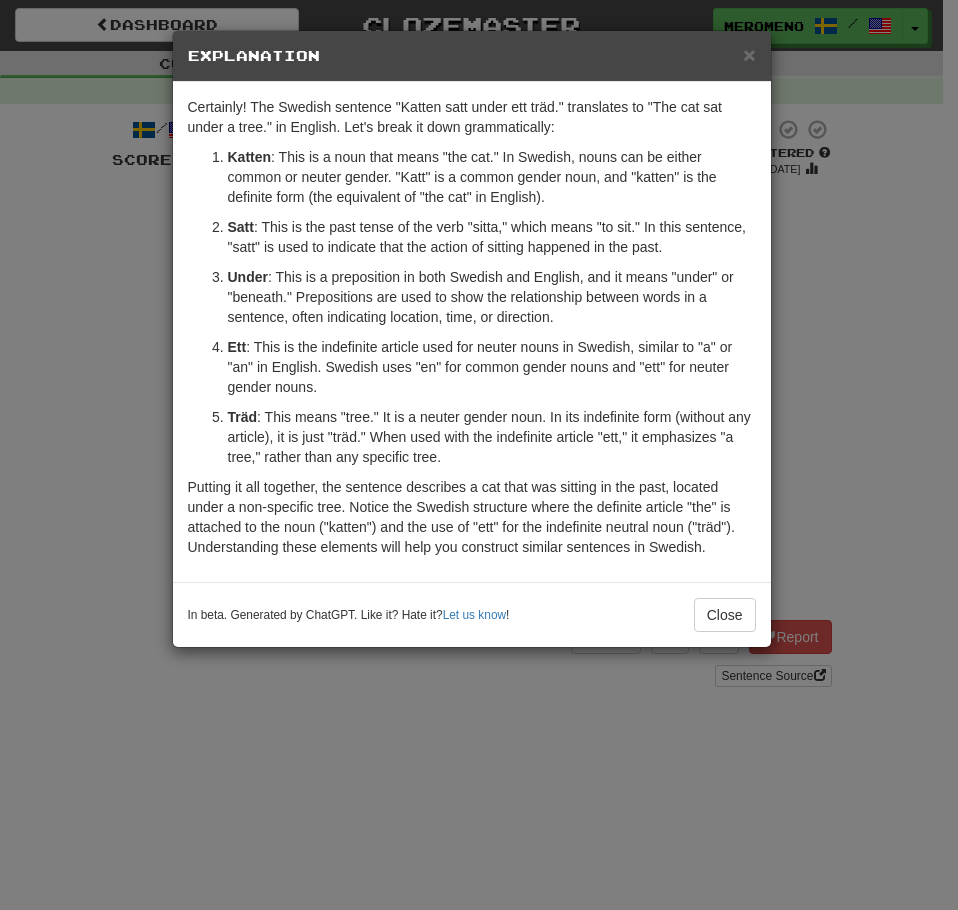 click on "× Explanation Certainly! The Swedish sentence "Katten satt under ett träd." translates to "The cat sat under a tree." in English. Let's break it down grammatically:
Katten : This is a noun that means "the cat." In Swedish, nouns can be either common or neuter gender. "Katt" is a common gender noun, and "katten" is the definite form (the equivalent of "the cat" in English).
Satt : This is the past tense of the verb "sitta," which means "to sit." In this sentence, "satt" is used to indicate that the action of sitting happened in the past.
Under : This is a preposition in both Swedish and English, and it means "under" or "beneath." Prepositions are used to show the relationship between words in a sentence, often indicating location, time, or direction.
Ett : This is the indefinite article used for neuter nouns in Swedish, similar to "a" or "an" in English. Swedish uses "en" for common gender nouns and "ett" for neuter gender nouns.
Träd
Let us know ! Close" at bounding box center (479, 455) 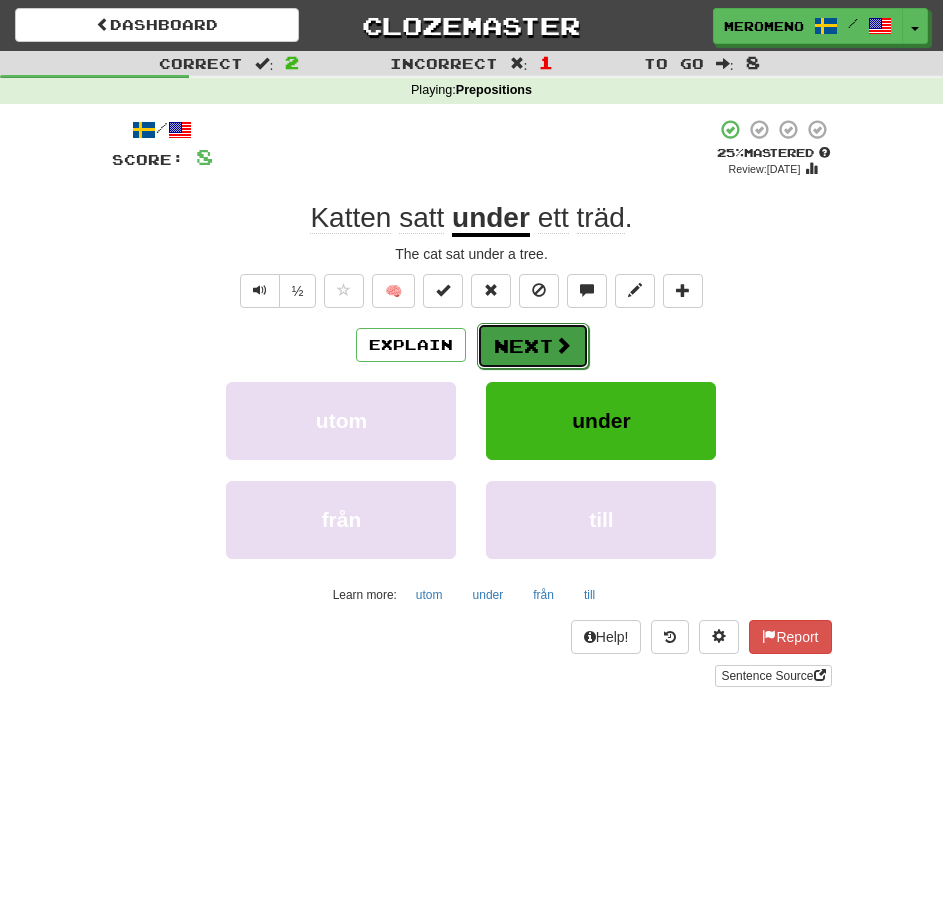 click at bounding box center (563, 345) 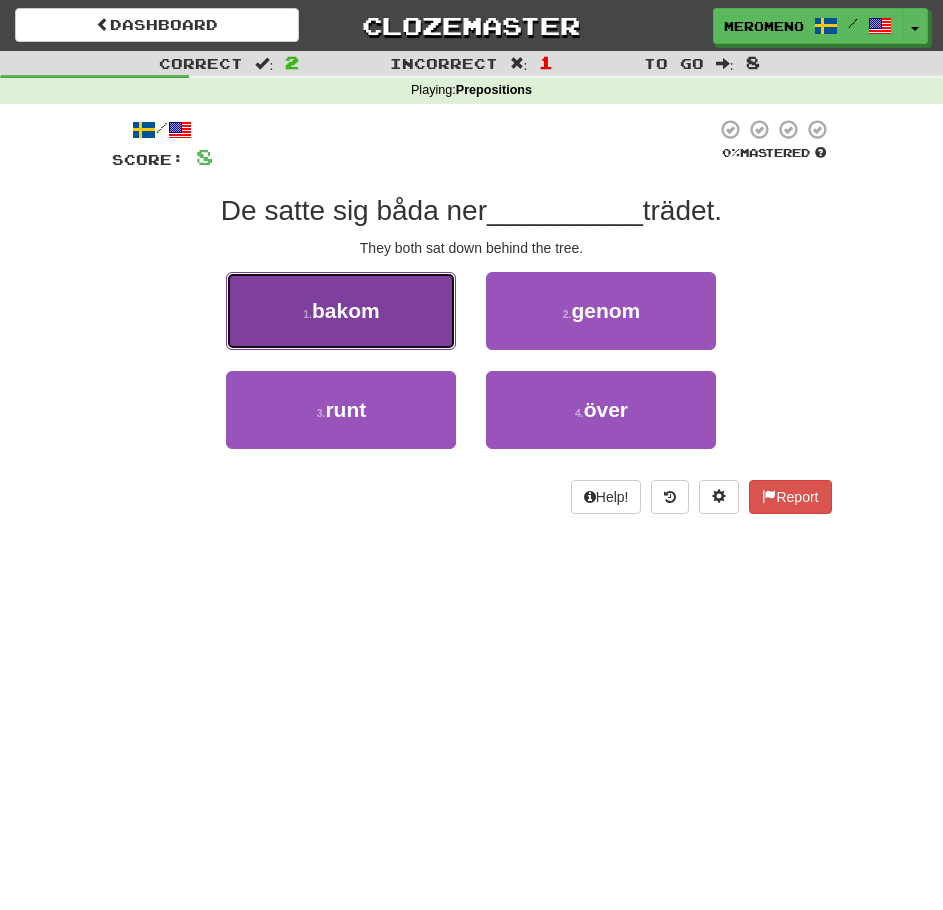 click on "1 .  bakom" at bounding box center (341, 311) 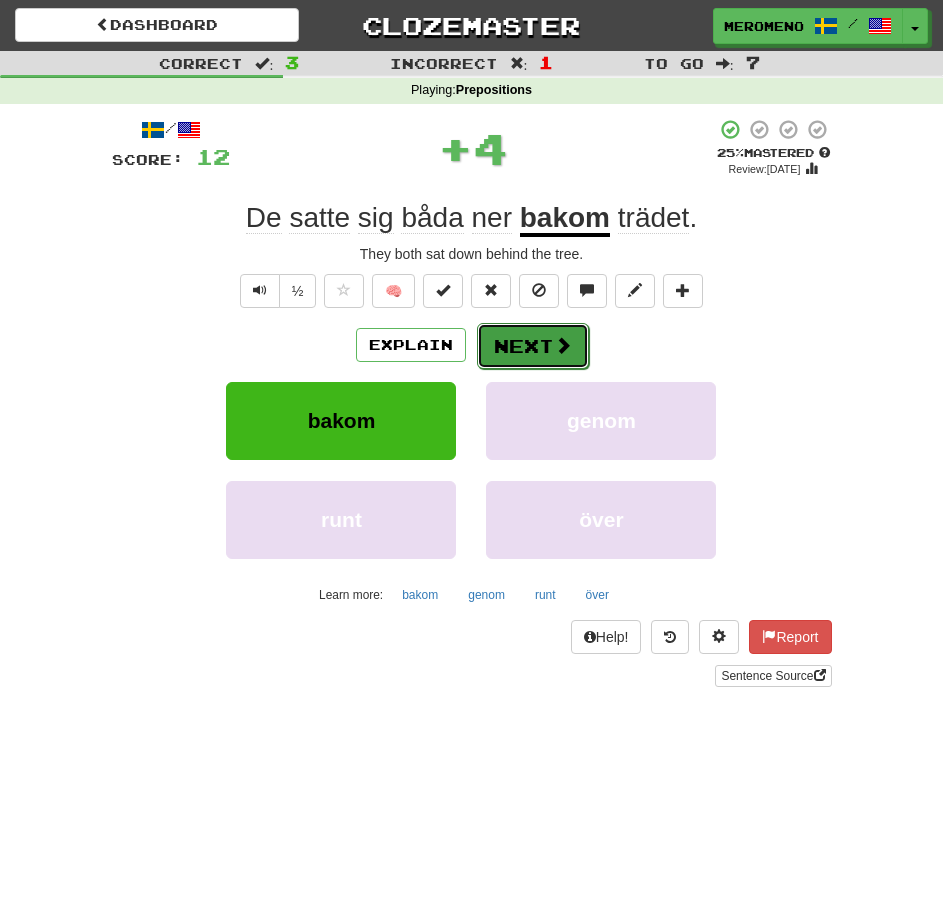 click on "Next" at bounding box center (533, 346) 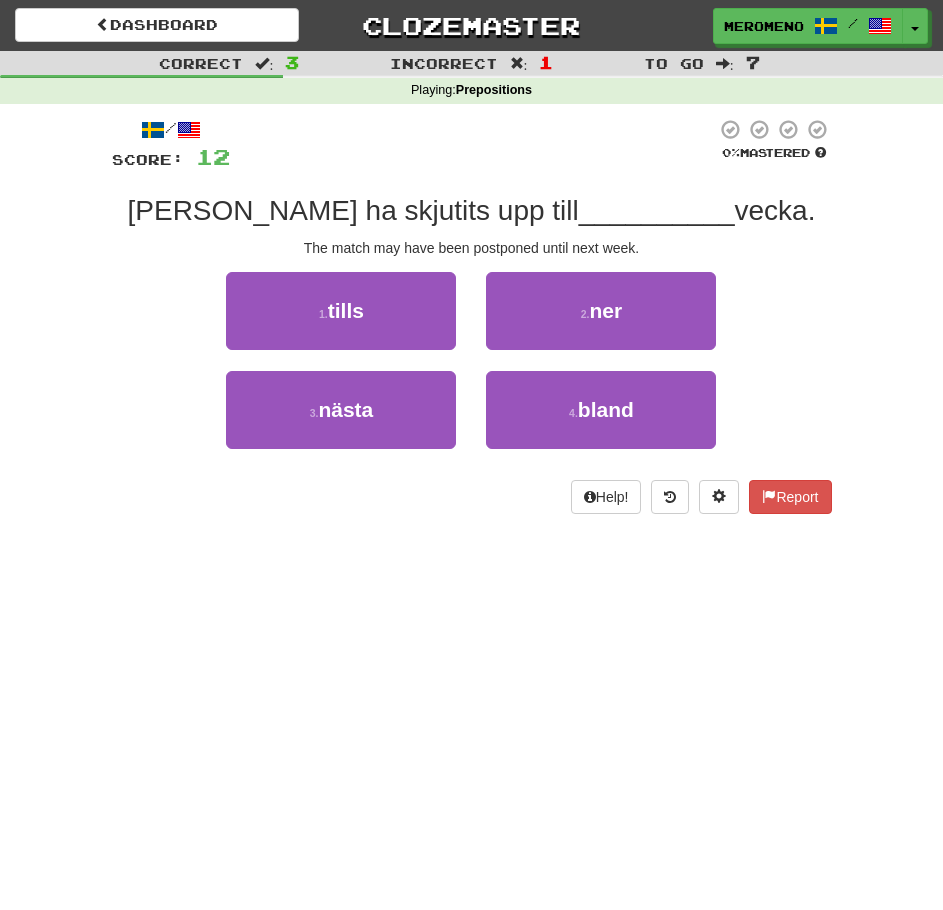 click on "[PERSON_NAME] ha skjutits upp till" at bounding box center [353, 210] 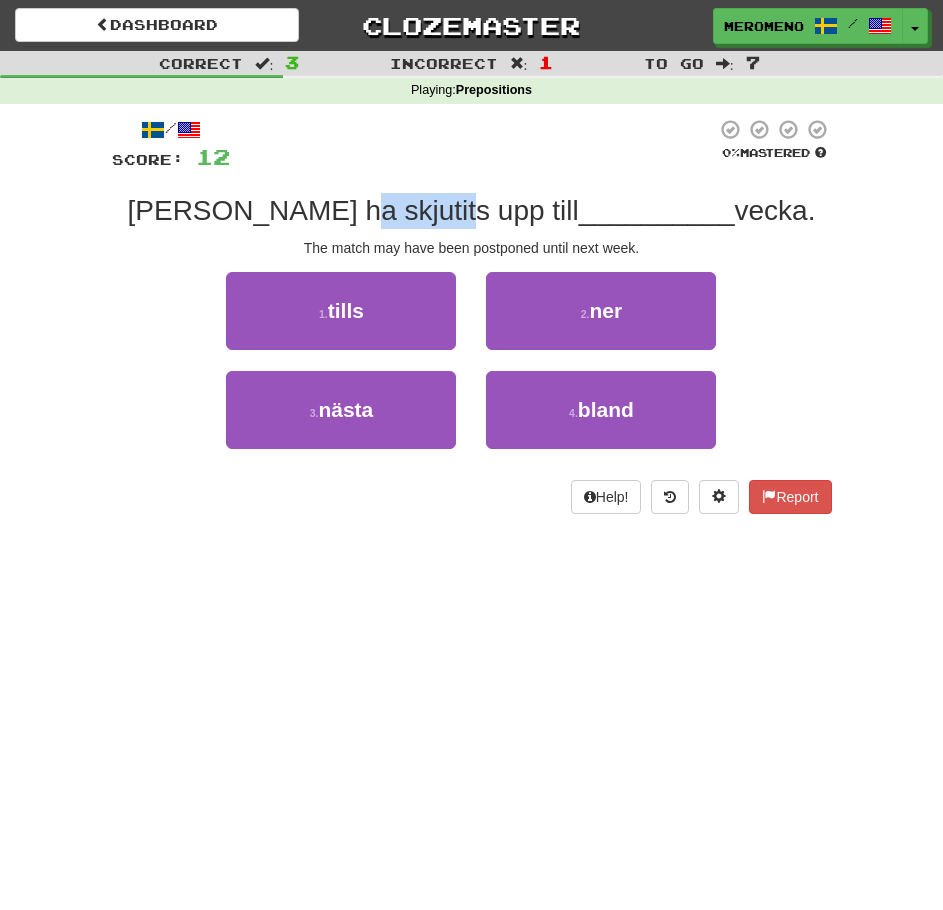 click on "[PERSON_NAME] ha skjutits upp till" at bounding box center (353, 210) 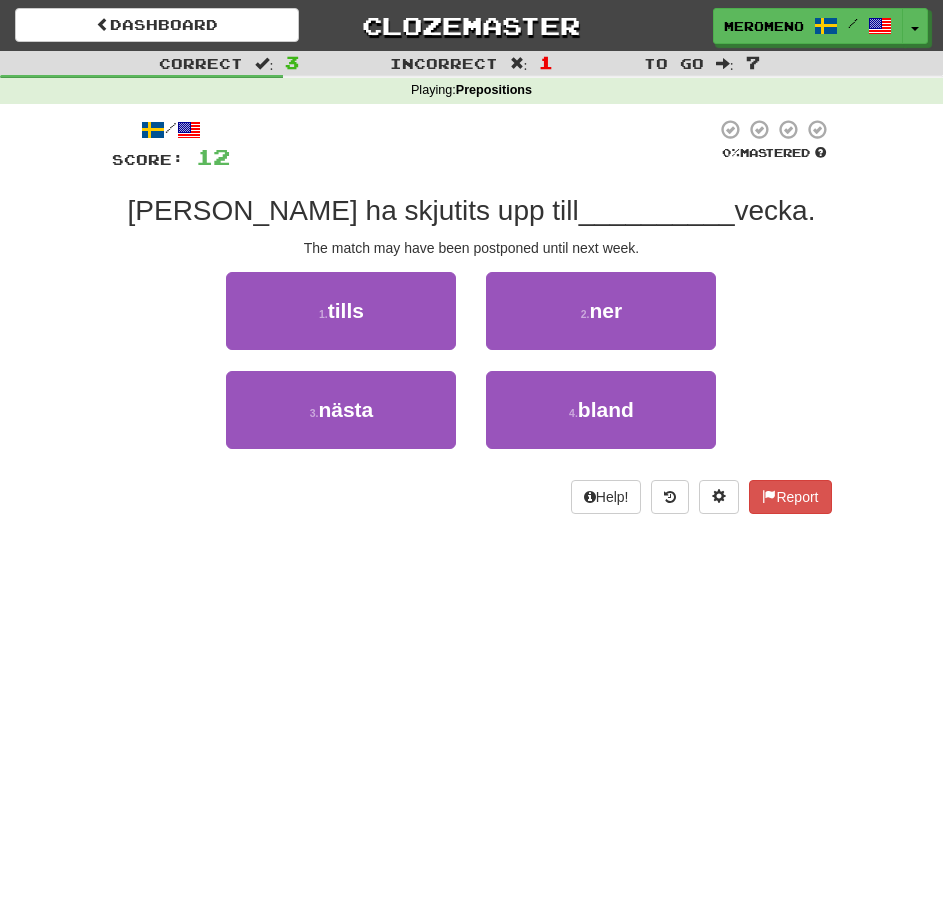 click at bounding box center (473, 145) 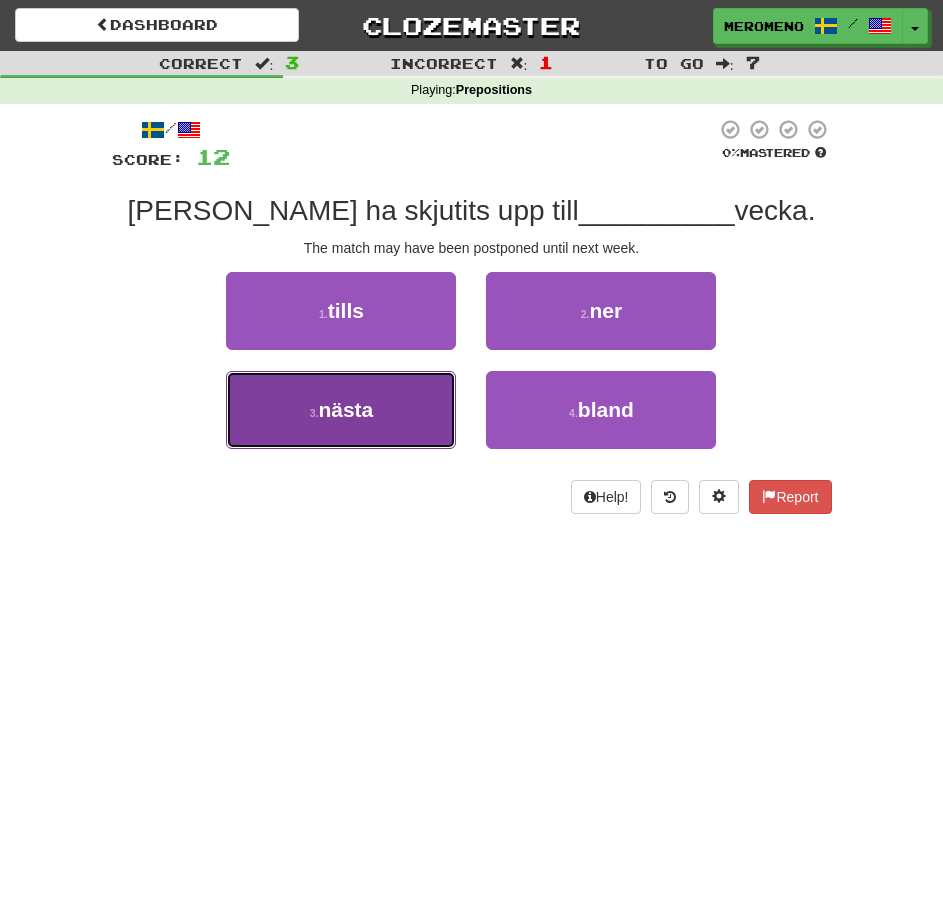 click on "nästa" at bounding box center [345, 409] 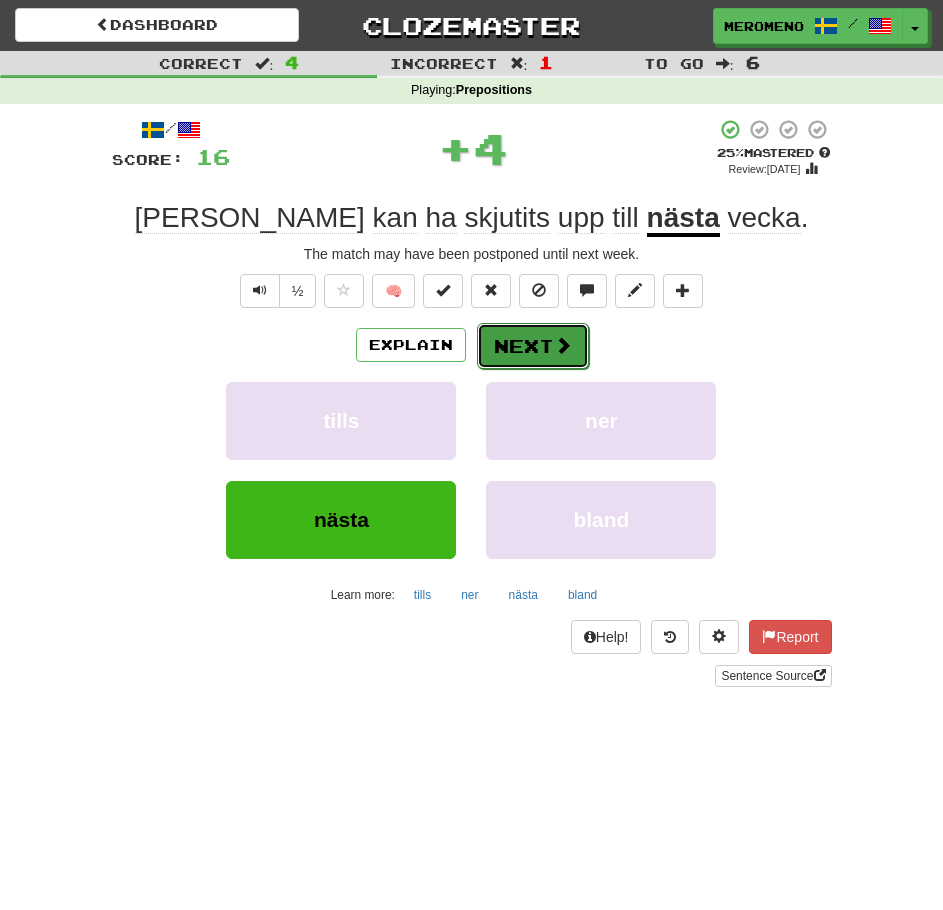 click on "Next" at bounding box center (533, 346) 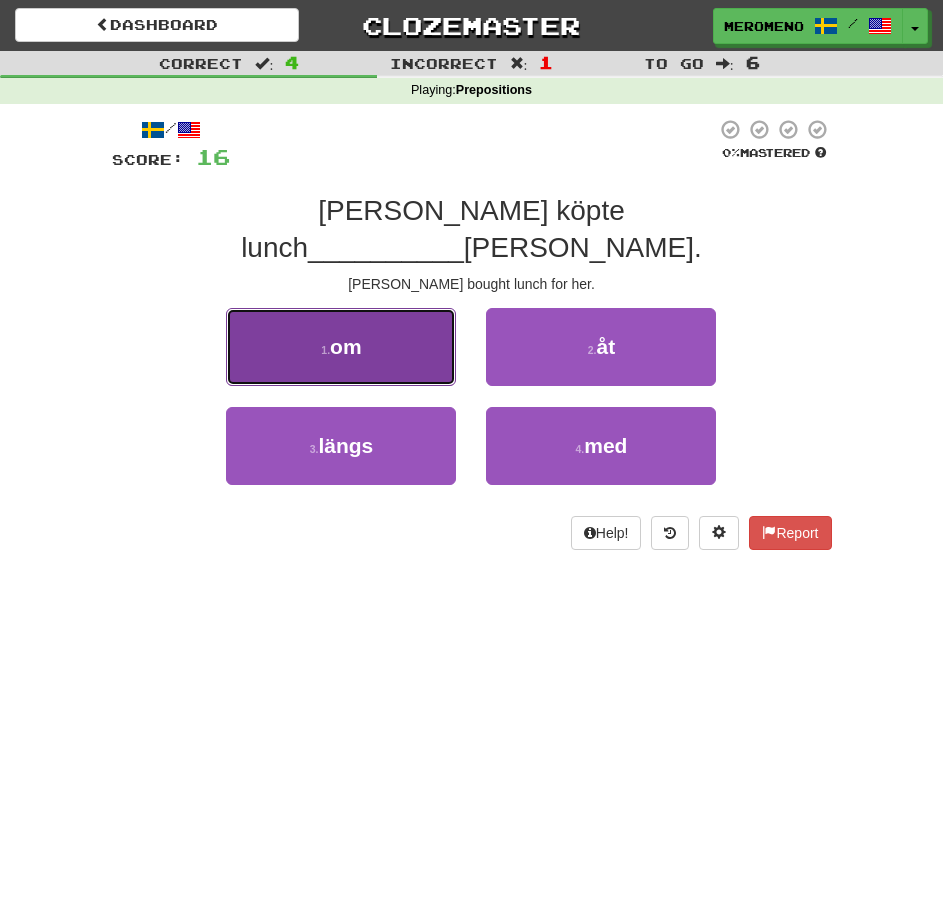 click on "om" at bounding box center (346, 346) 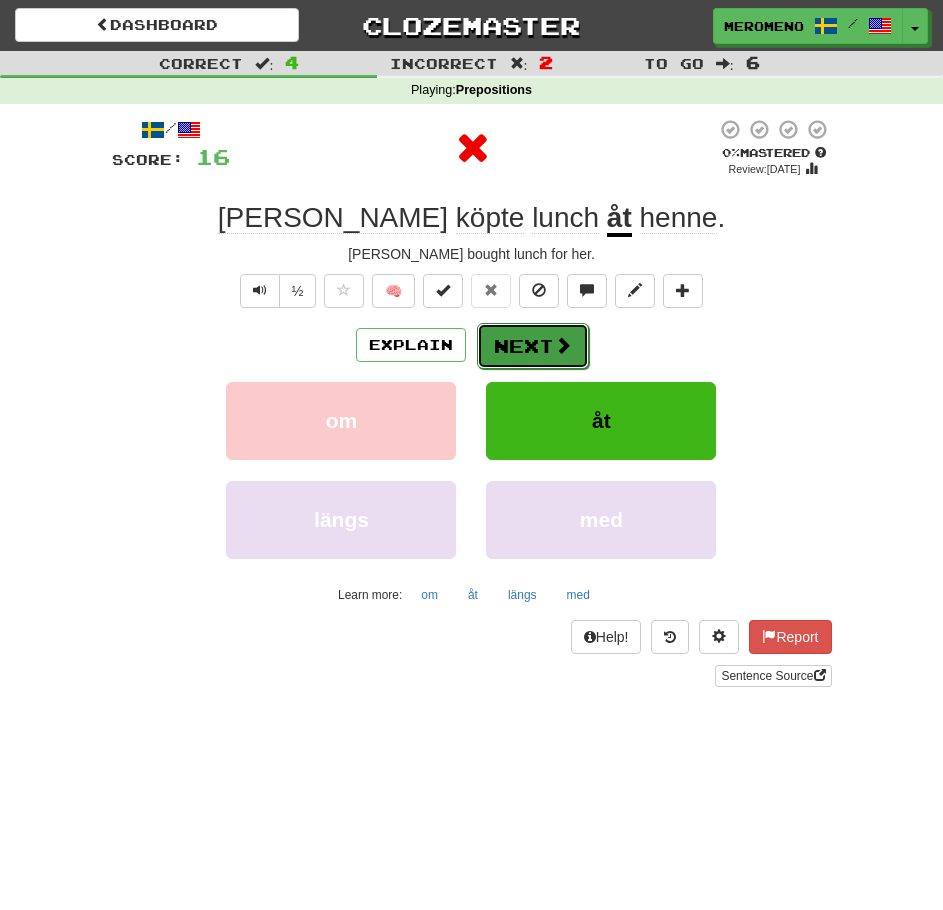 click on "Next" at bounding box center (533, 346) 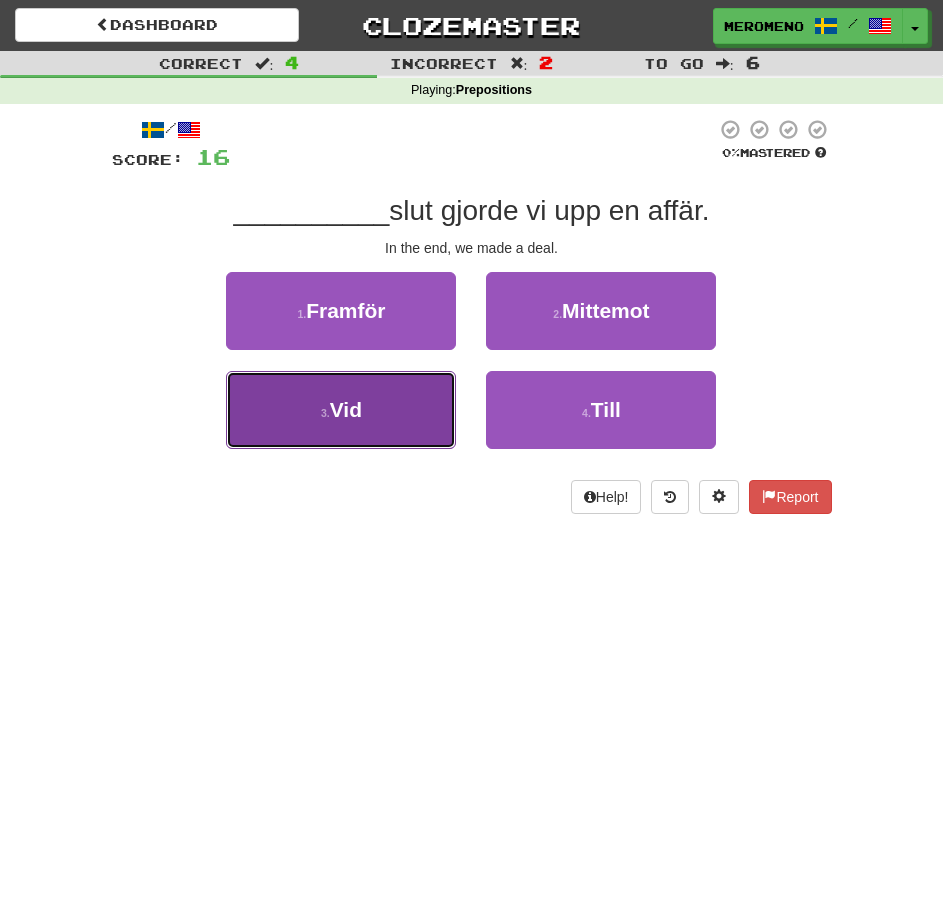 click on "3 .  Vid" at bounding box center (341, 410) 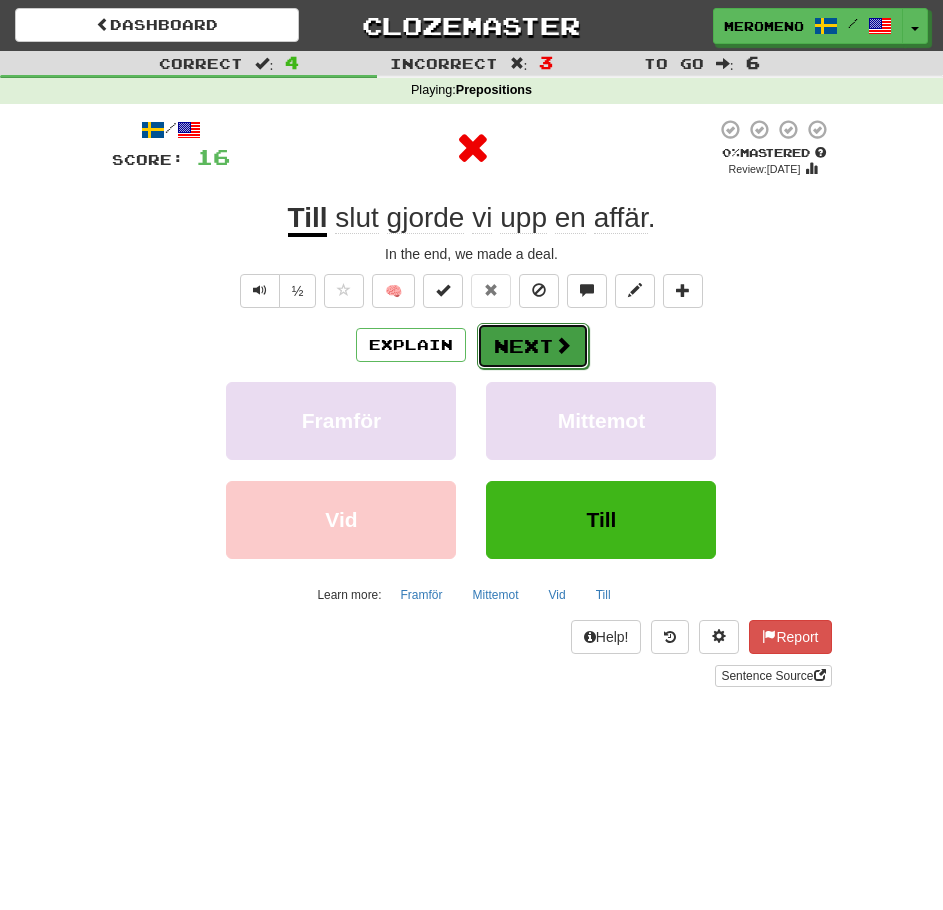 click on "Next" at bounding box center (533, 346) 